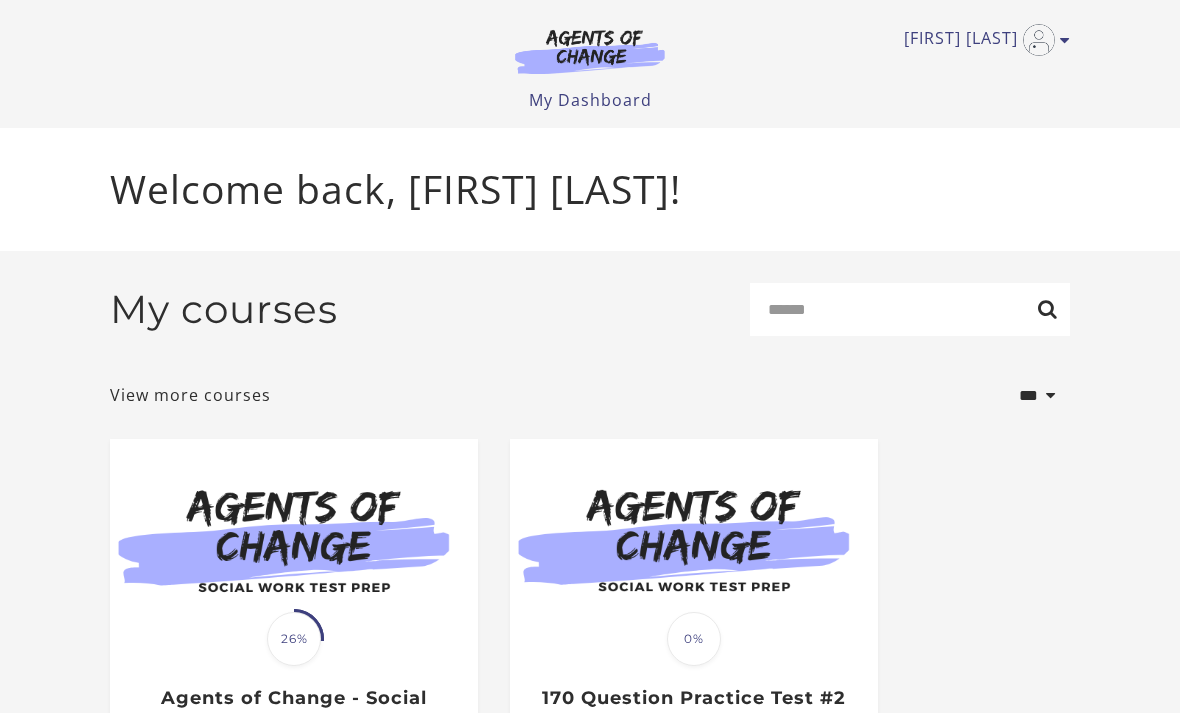 scroll, scrollTop: 0, scrollLeft: 0, axis: both 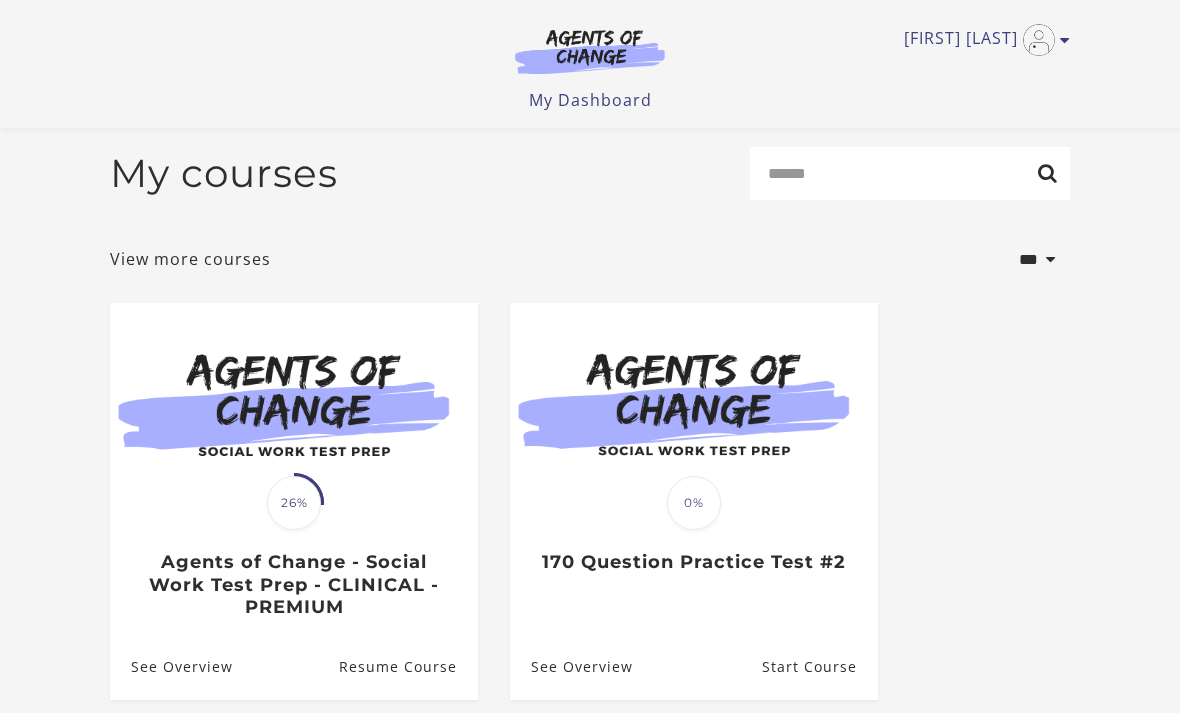 click on "Resume Course" at bounding box center [408, 666] 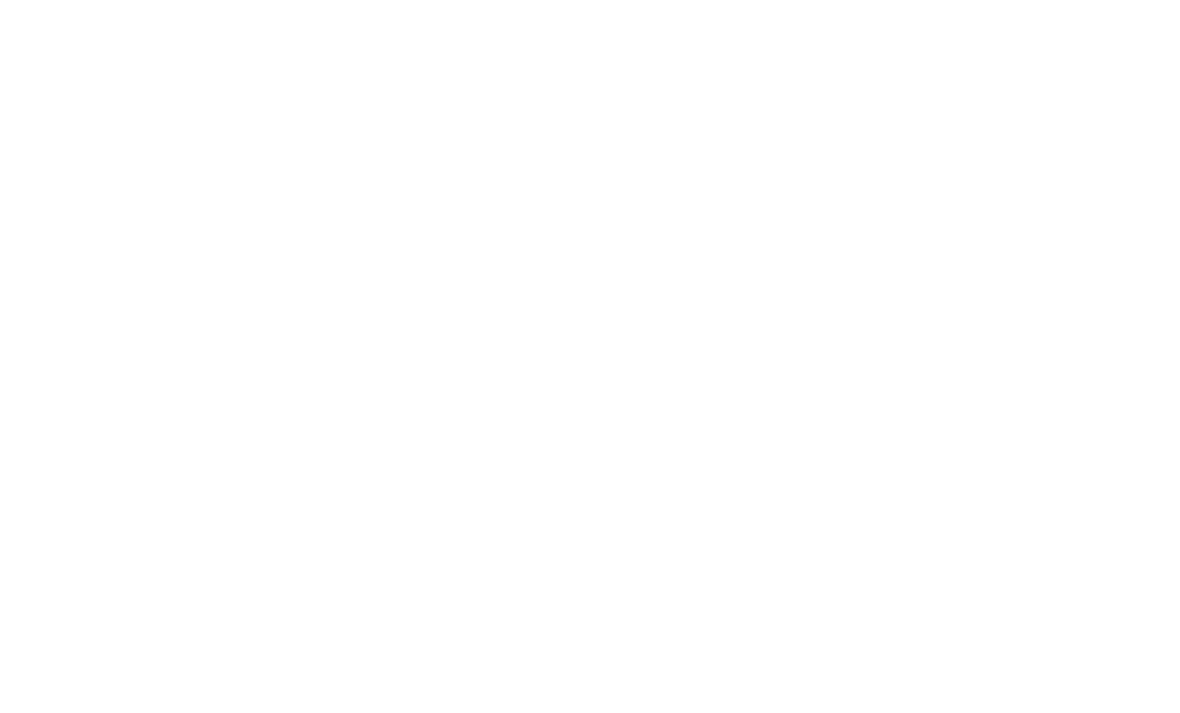 scroll, scrollTop: 0, scrollLeft: 0, axis: both 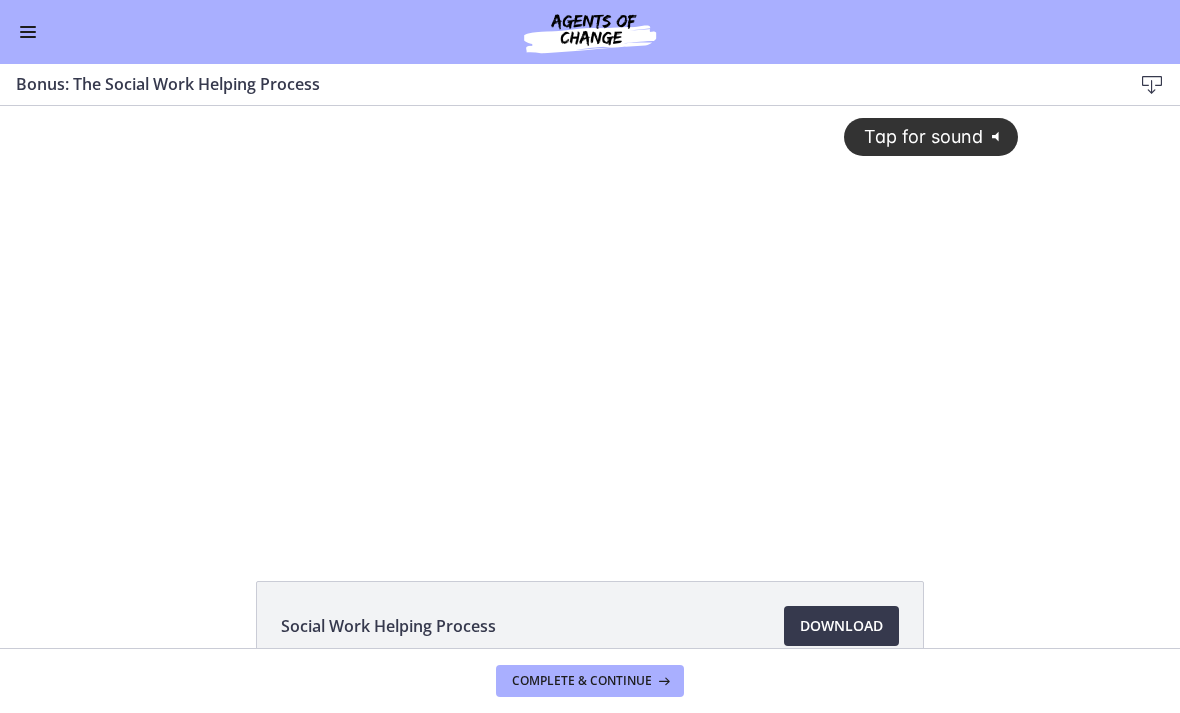 click at bounding box center (28, 32) 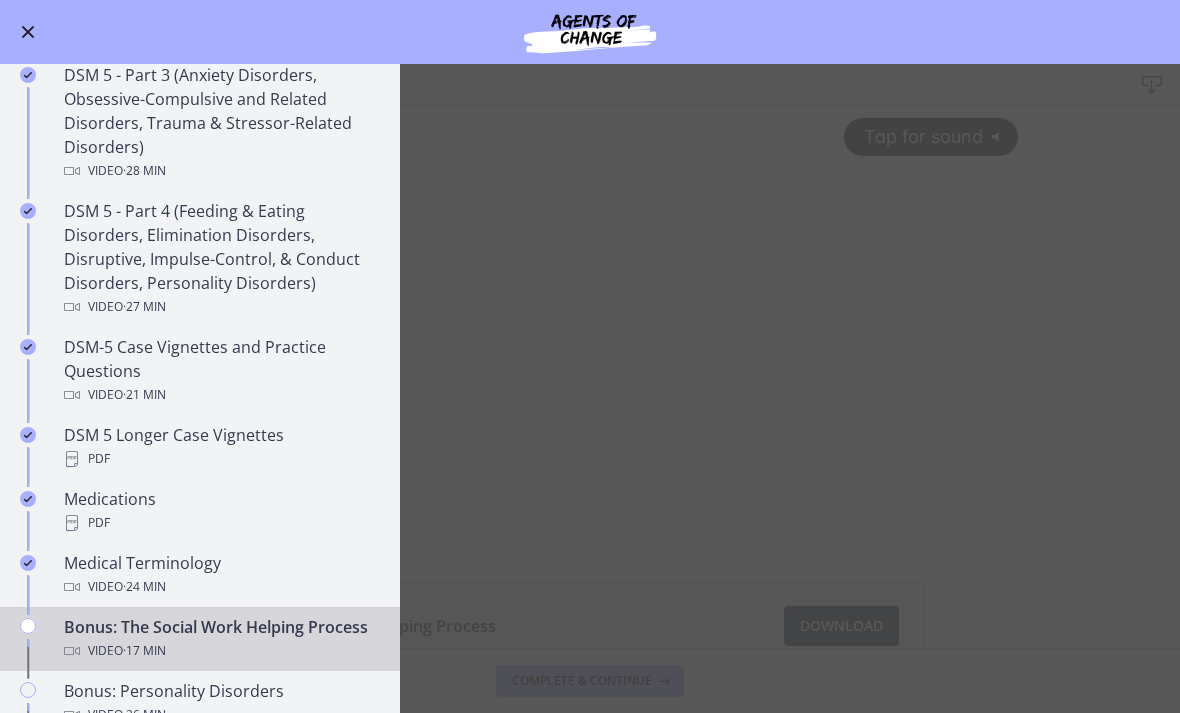 scroll, scrollTop: 1066, scrollLeft: 0, axis: vertical 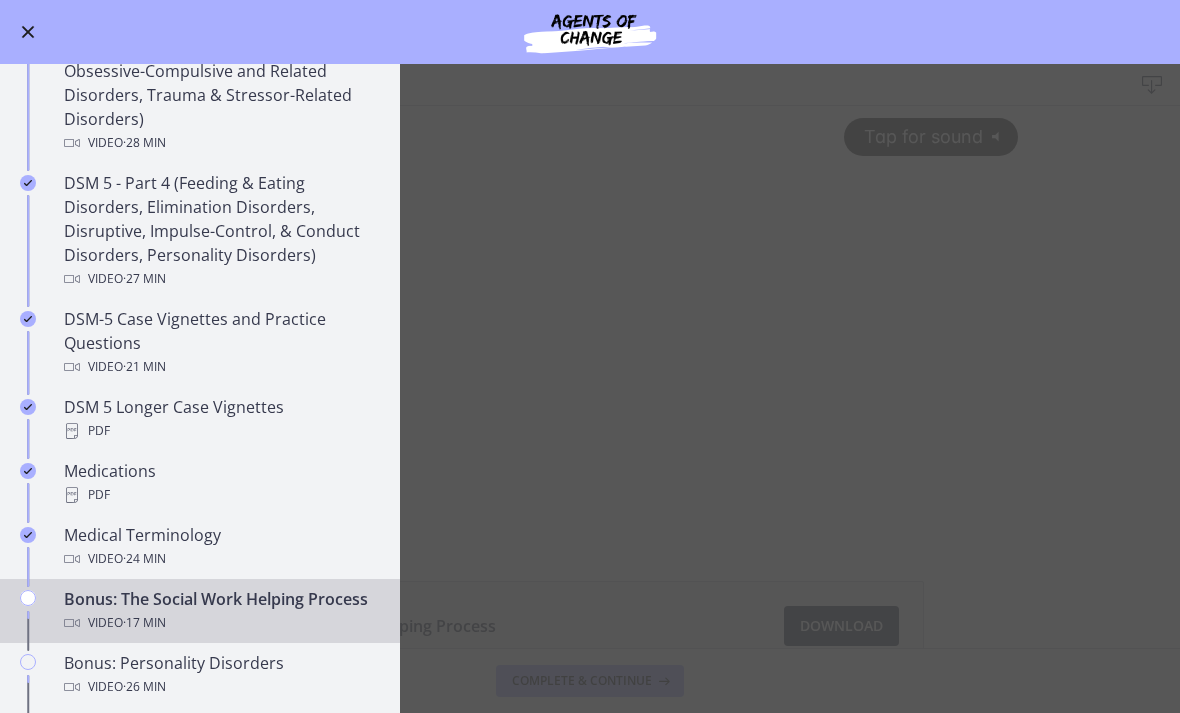 click on "DSM-5 Case Vignettes and Practice Questions
Video
·  21 min" at bounding box center [220, 343] 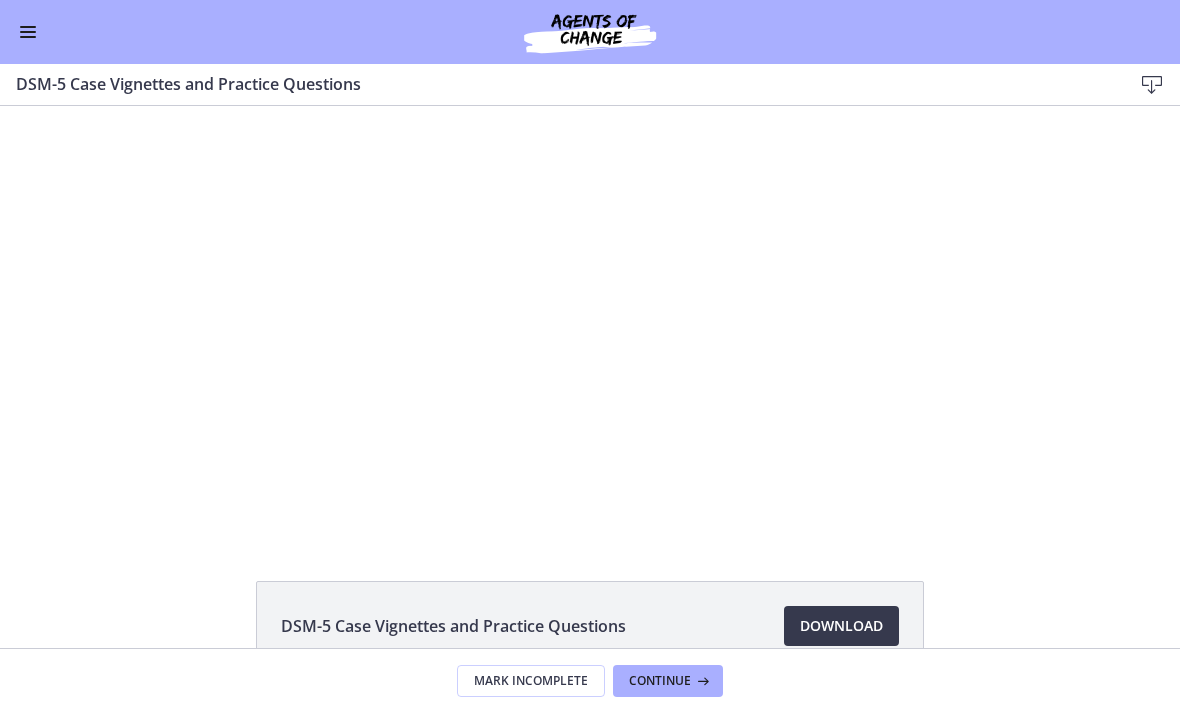 scroll, scrollTop: 0, scrollLeft: 0, axis: both 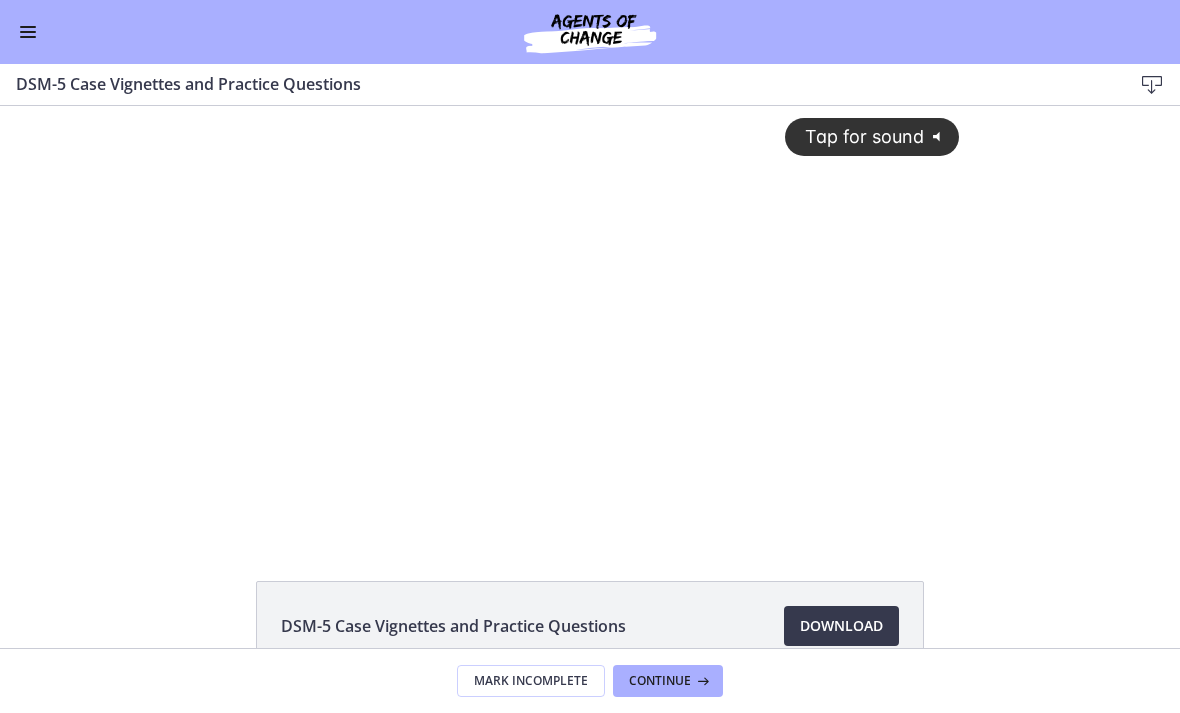 click on "Tap for sound" at bounding box center (855, 136) 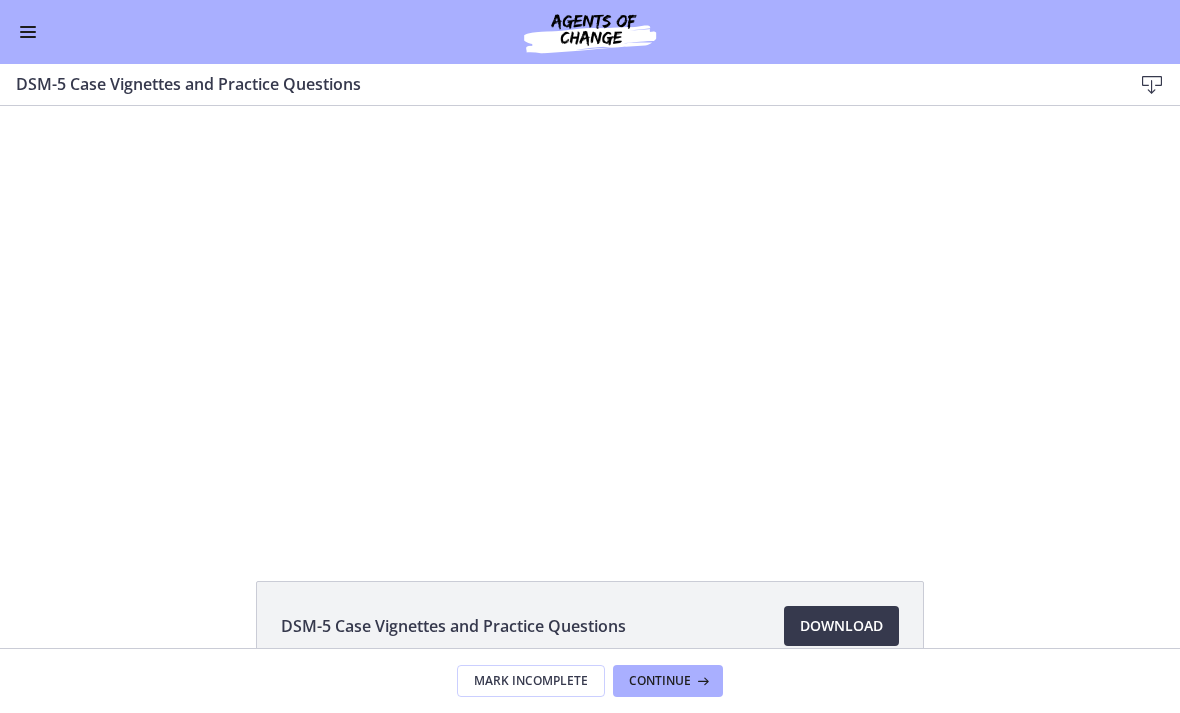 click on "Tap for sound
@keyframes VOLUME_SMALL_WAVE_FLASH {
0% { opacity: 0; }
33% { opacity: 1; }
66% { opacity: 1; }
100% { opacity: 0; }
}
@keyframes VOLUME_LARGE_WAVE_FLASH {
0% { opacity: 0; }
33% { opacity: 1; }
66% { opacity: 1; }
100% { opacity: 0; }
}
.volume__small-wave {
animation: VOLUME_SMALL_WAVE_FLASH 2s infinite;
opacity: 0;
}
.volume__large-wave {
animation: VOLUME_LARGE_WAVE_FLASH 2s infinite .3s;
opacity: 0;
}
[NUMBER] [NUMBER] [TIME]" at bounding box center (590, 320) 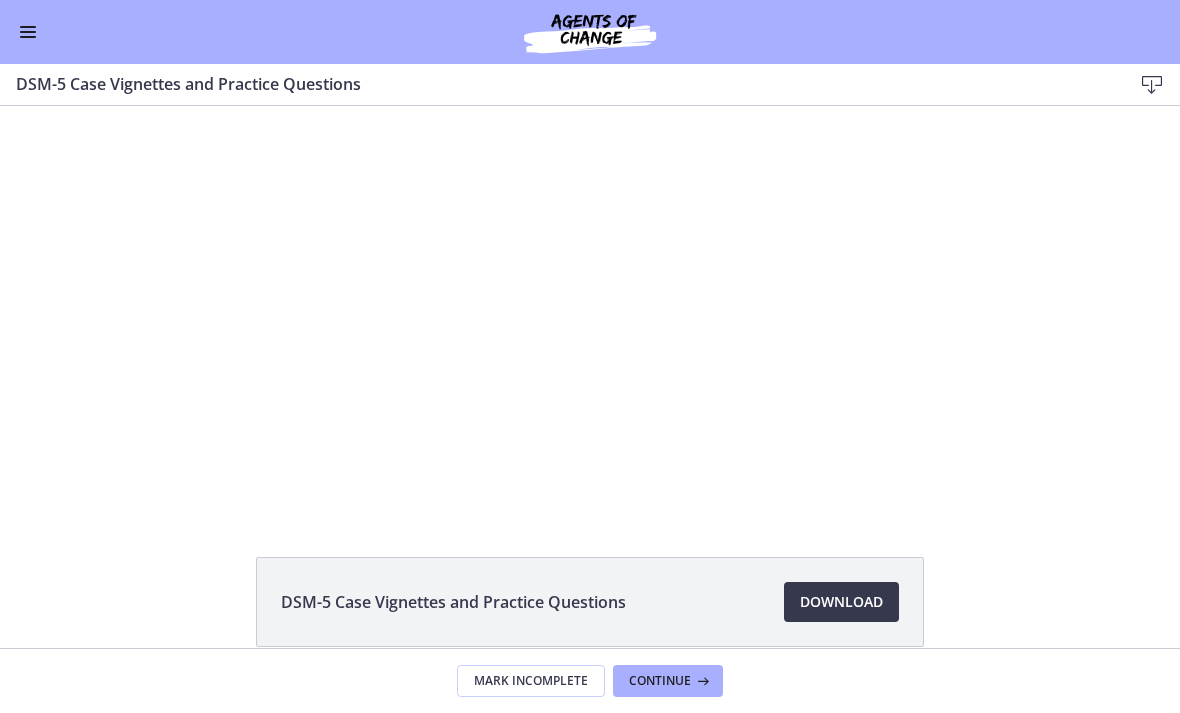 click on "Tap for sound
@keyframes VOLUME_SMALL_WAVE_FLASH {
0% { opacity: 0; }
33% { opacity: 1; }
66% { opacity: 1; }
100% { opacity: 0; }
}
@keyframes VOLUME_LARGE_WAVE_FLASH {
0% { opacity: 0; }
33% { opacity: 1; }
66% { opacity: 1; }
100% { opacity: 0; }
}
.volume__small-wave {
animation: VOLUME_SMALL_WAVE_FLASH 2s infinite;
opacity: 0;
}
.volume__large-wave {
animation: VOLUME_LARGE_WAVE_FLASH 2s infinite .3s;
opacity: 0;
}
[NUMBER] [NUMBER] [TIME]" at bounding box center [590, 296] 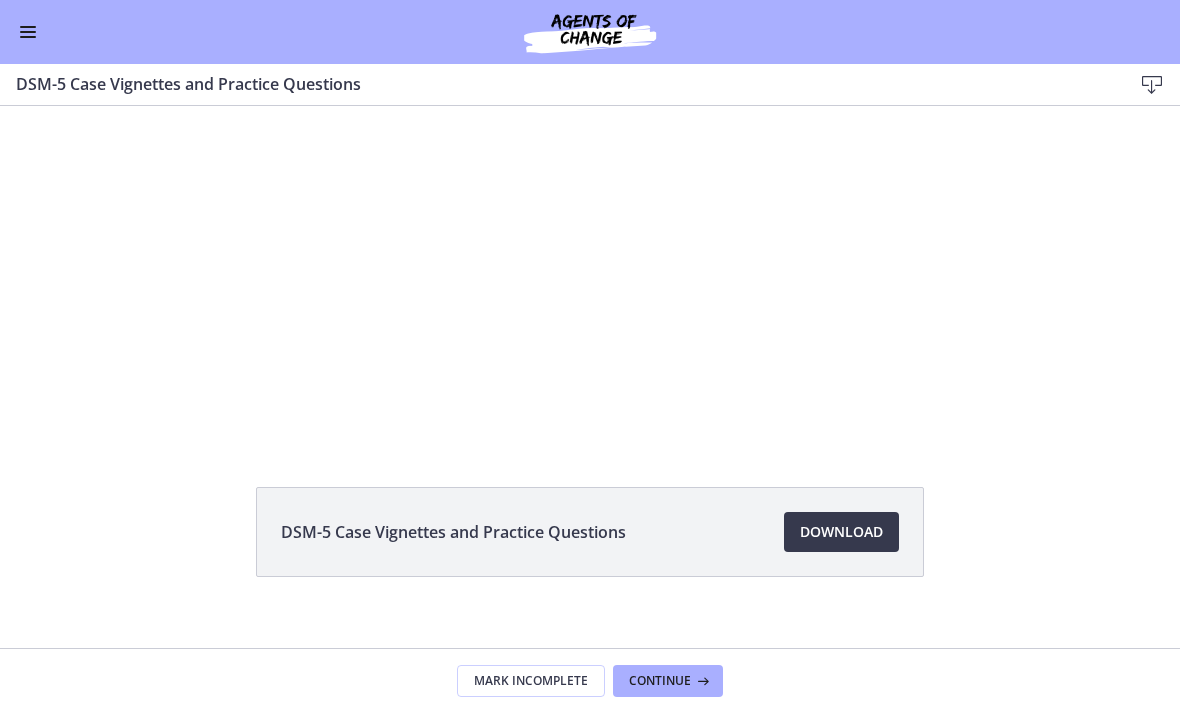scroll, scrollTop: 95, scrollLeft: 0, axis: vertical 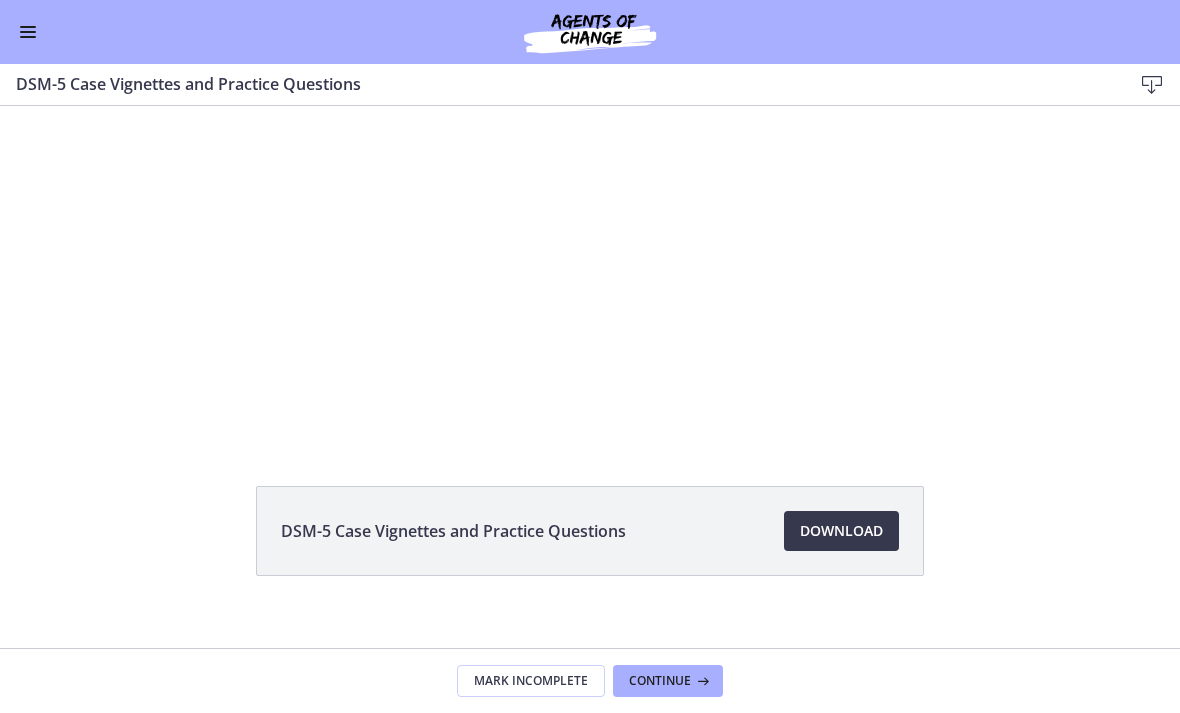 click on "Tap for sound
@keyframes VOLUME_SMALL_WAVE_FLASH {
0% { opacity: 0; }
33% { opacity: 1; }
66% { opacity: 1; }
100% { opacity: 0; }
}
@keyframes VOLUME_LARGE_WAVE_FLASH {
0% { opacity: 0; }
33% { opacity: 1; }
66% { opacity: 1; }
100% { opacity: 0; }
}
.volume__small-wave {
animation: VOLUME_SMALL_WAVE_FLASH 2s infinite;
opacity: 0;
}
.volume__large-wave {
animation: VOLUME_LARGE_WAVE_FLASH 2s infinite .3s;
opacity: 0;
}
15 15 0:43" at bounding box center (590, 225) 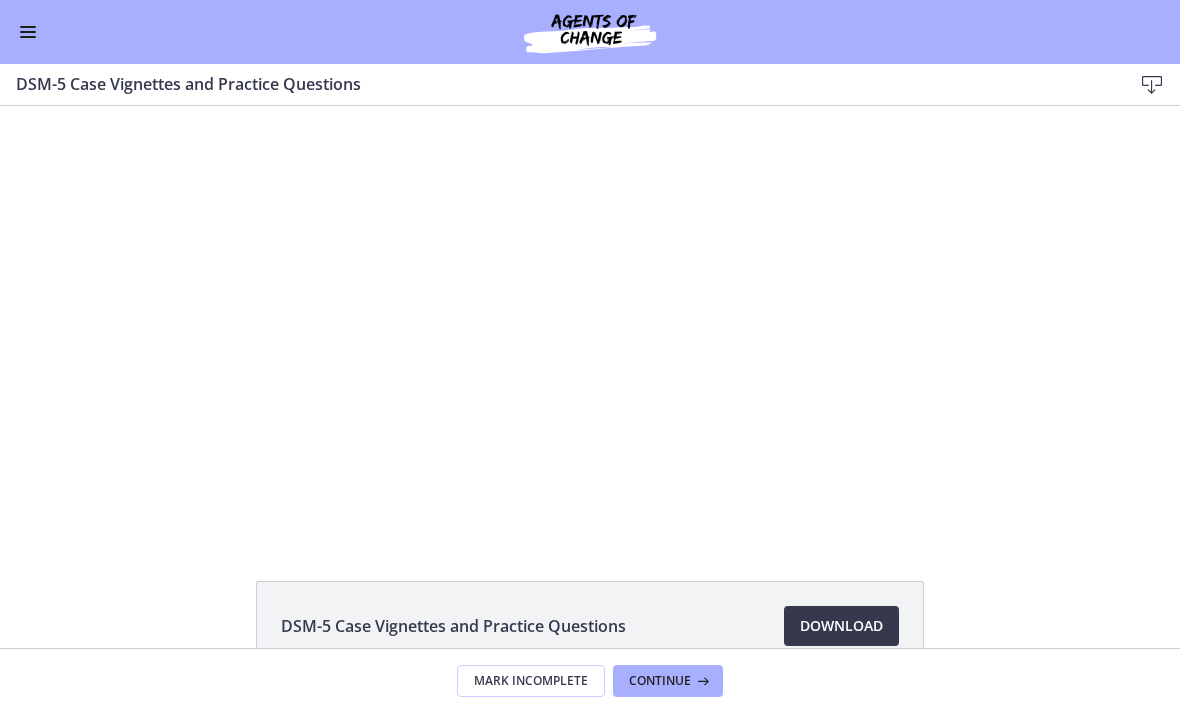 scroll, scrollTop: 0, scrollLeft: 0, axis: both 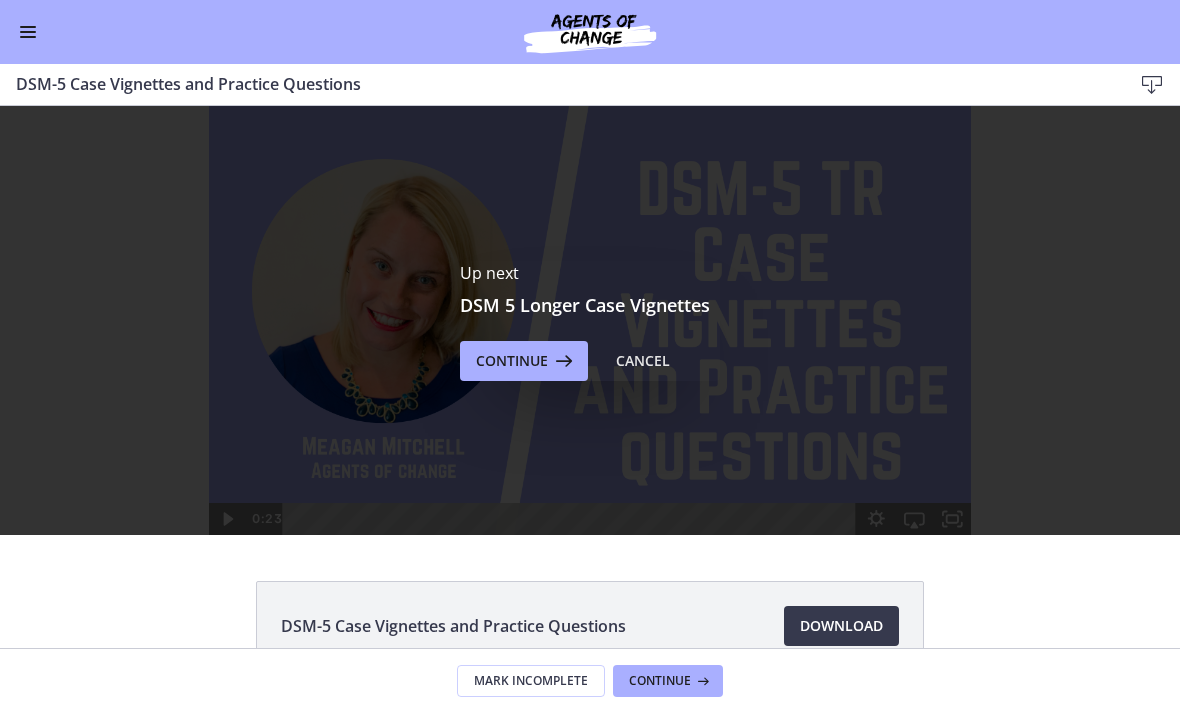 click on "Continue" at bounding box center [512, 361] 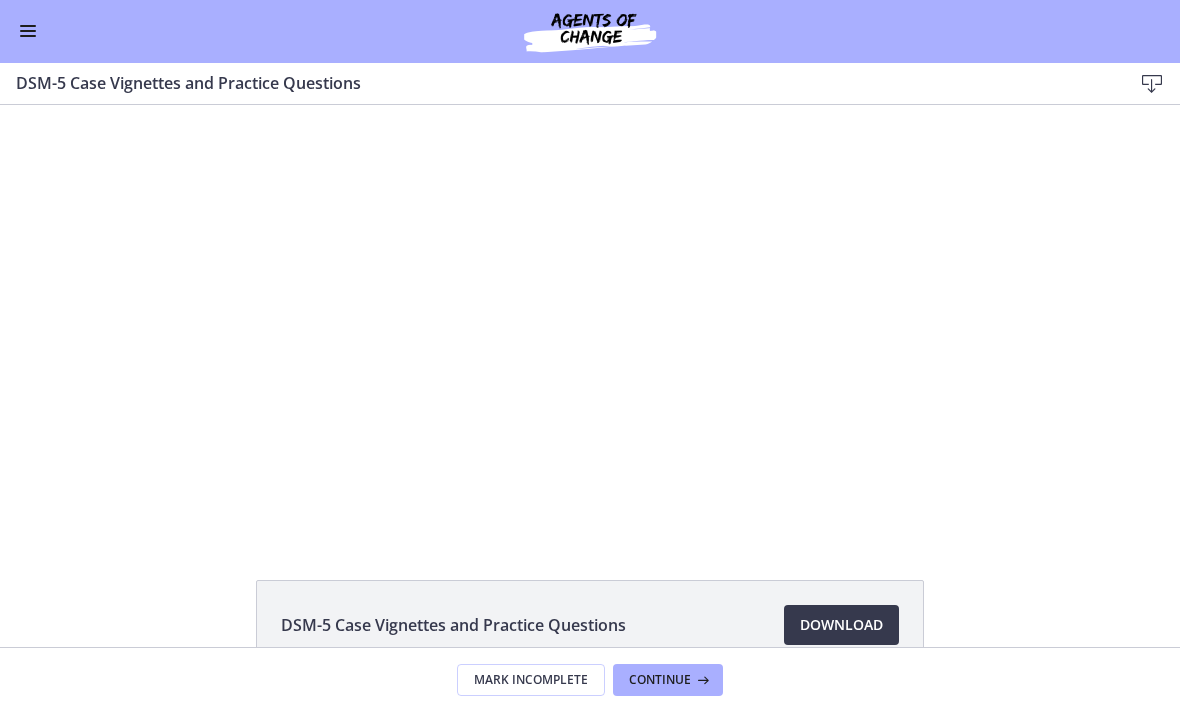 scroll, scrollTop: 0, scrollLeft: 0, axis: both 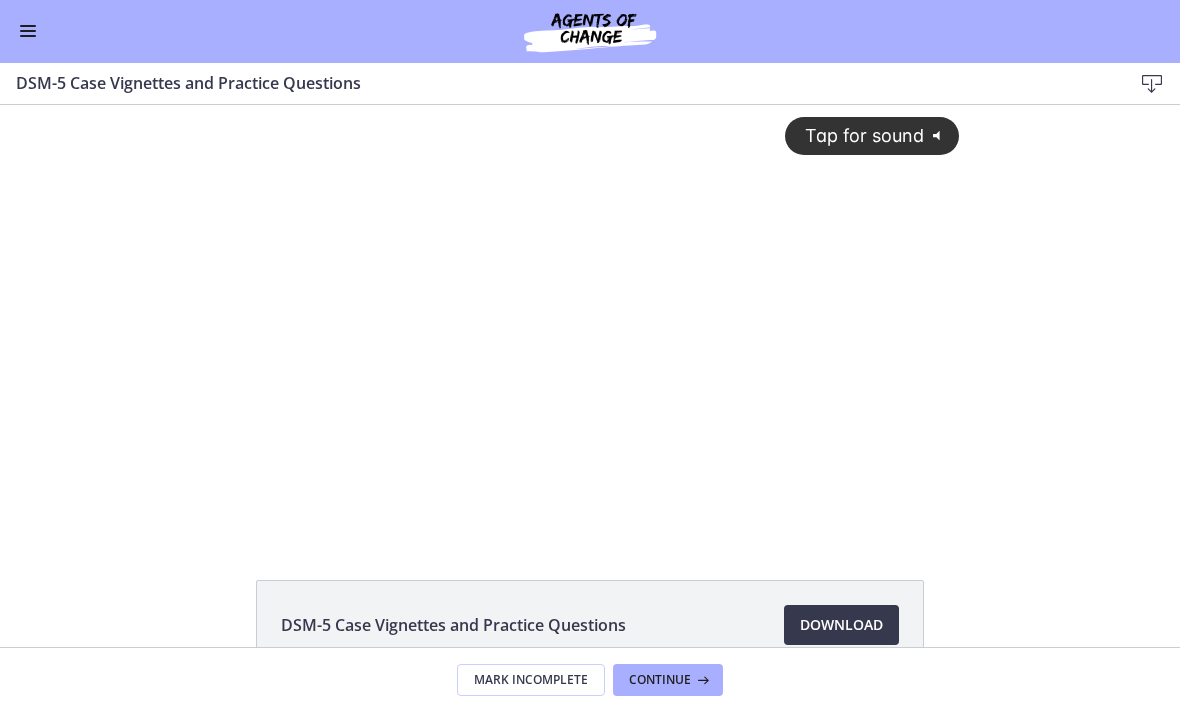 click at bounding box center (28, 32) 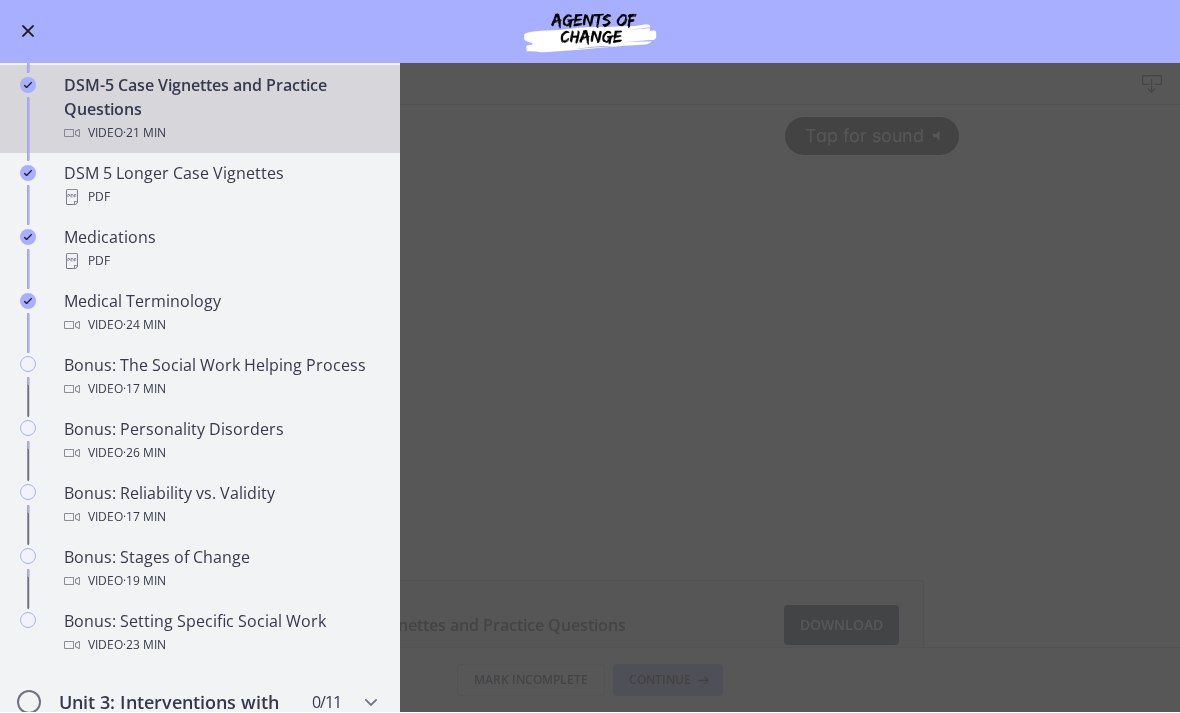 scroll, scrollTop: 1300, scrollLeft: 0, axis: vertical 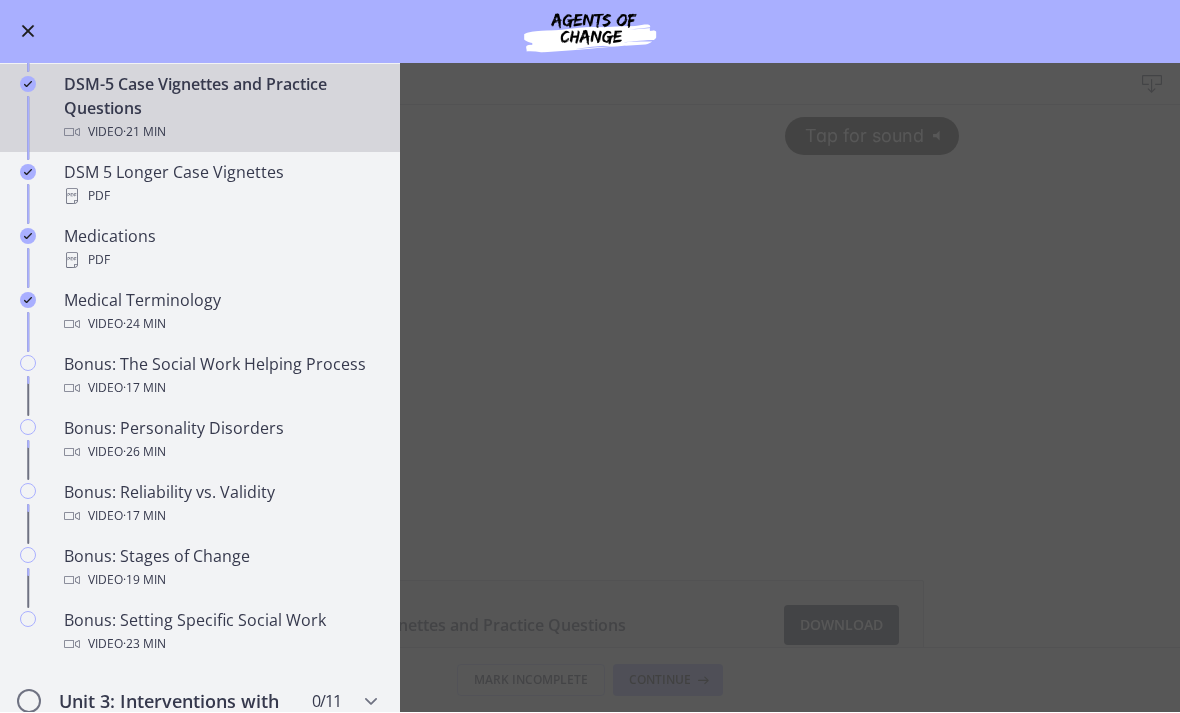 click on "PDF" at bounding box center (220, 261) 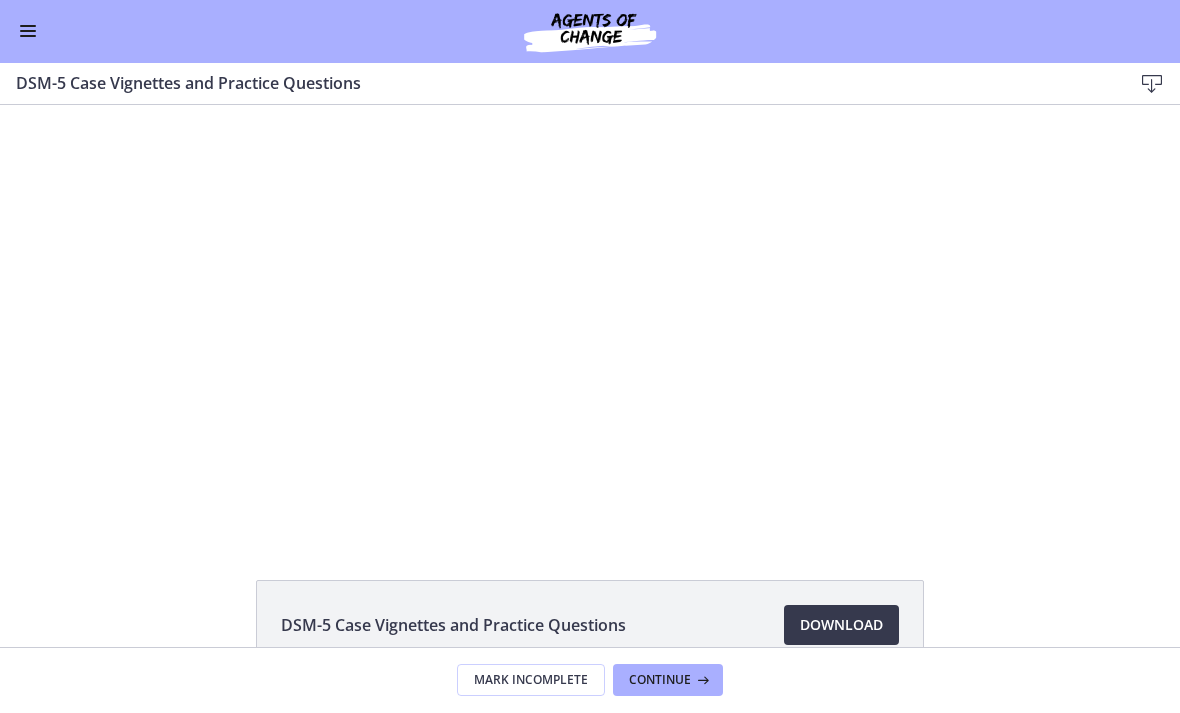 scroll, scrollTop: 0, scrollLeft: 0, axis: both 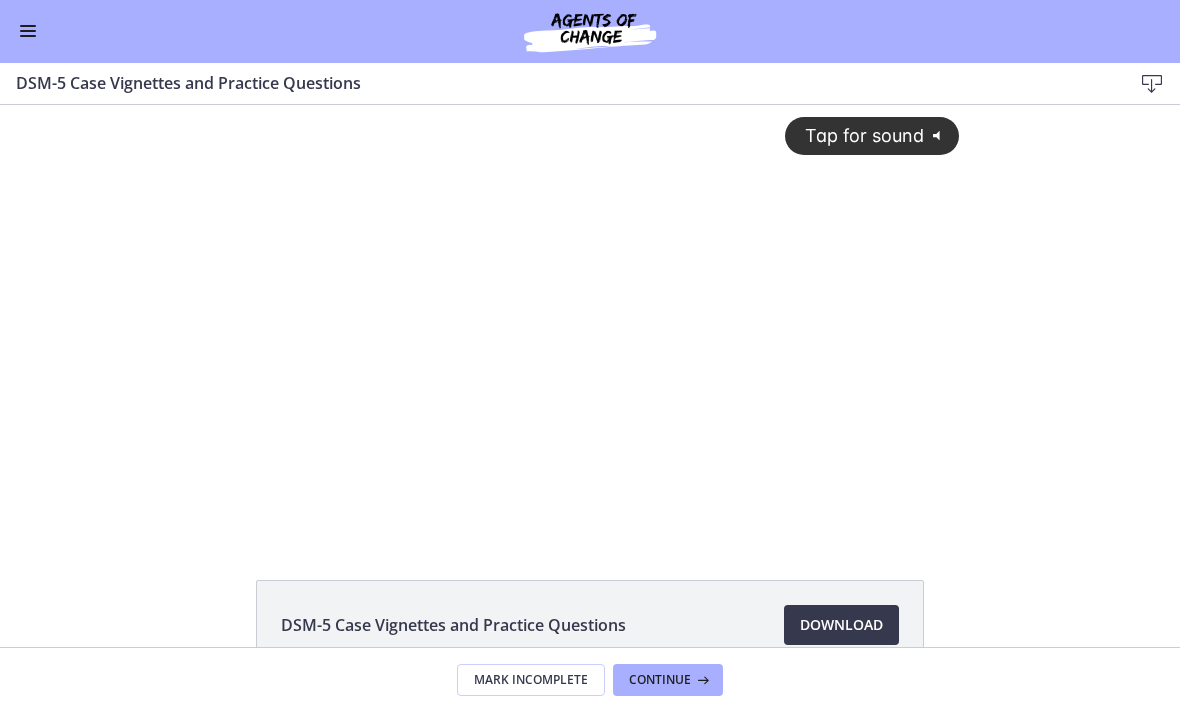 click on "Tap for sound" at bounding box center (855, 135) 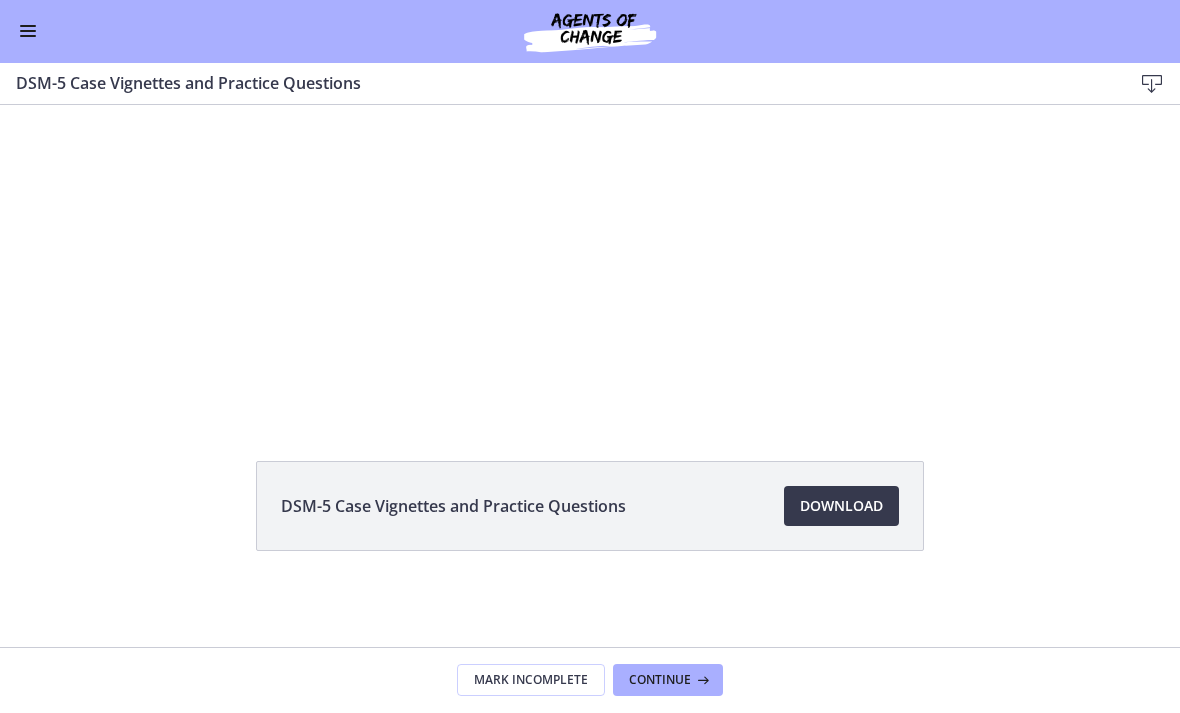 scroll, scrollTop: 119, scrollLeft: 0, axis: vertical 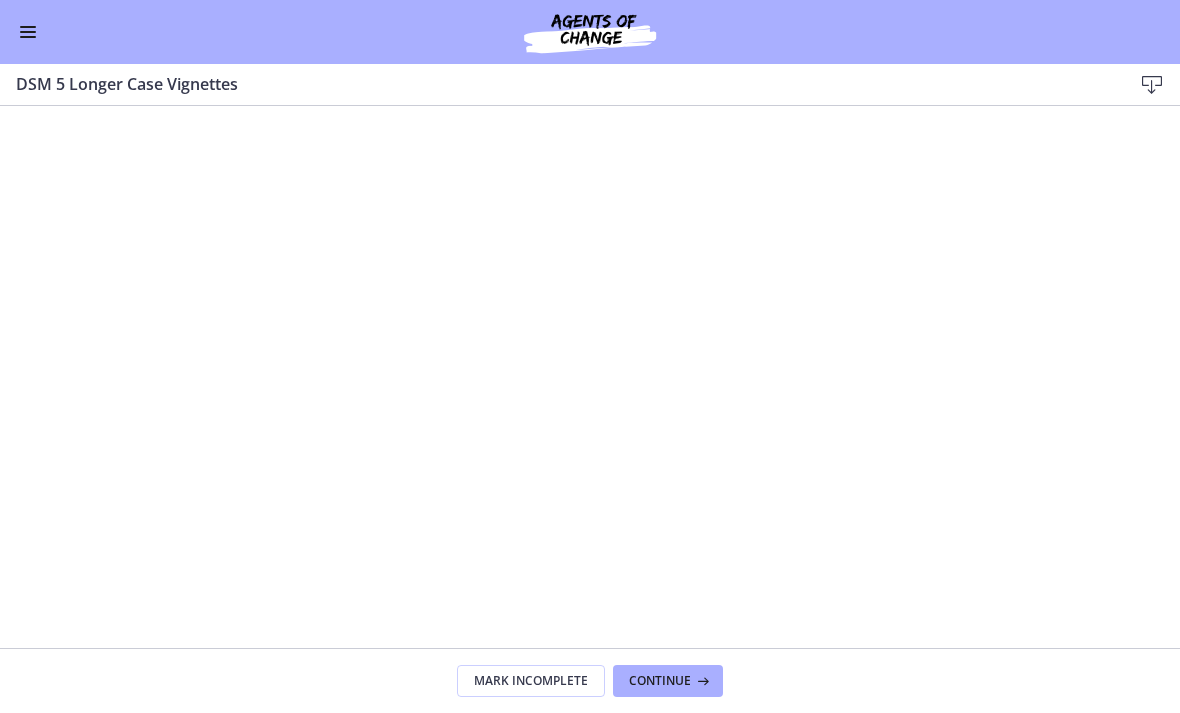 click on "Continue" at bounding box center [668, 681] 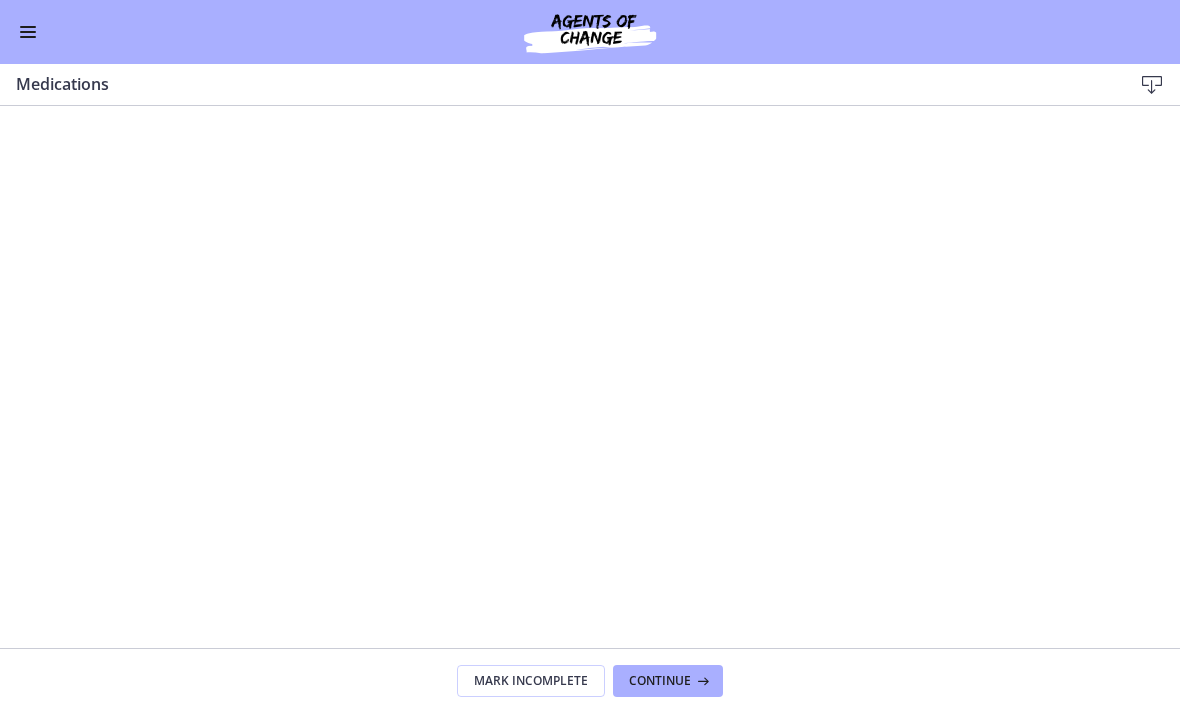 click at bounding box center (1152, 85) 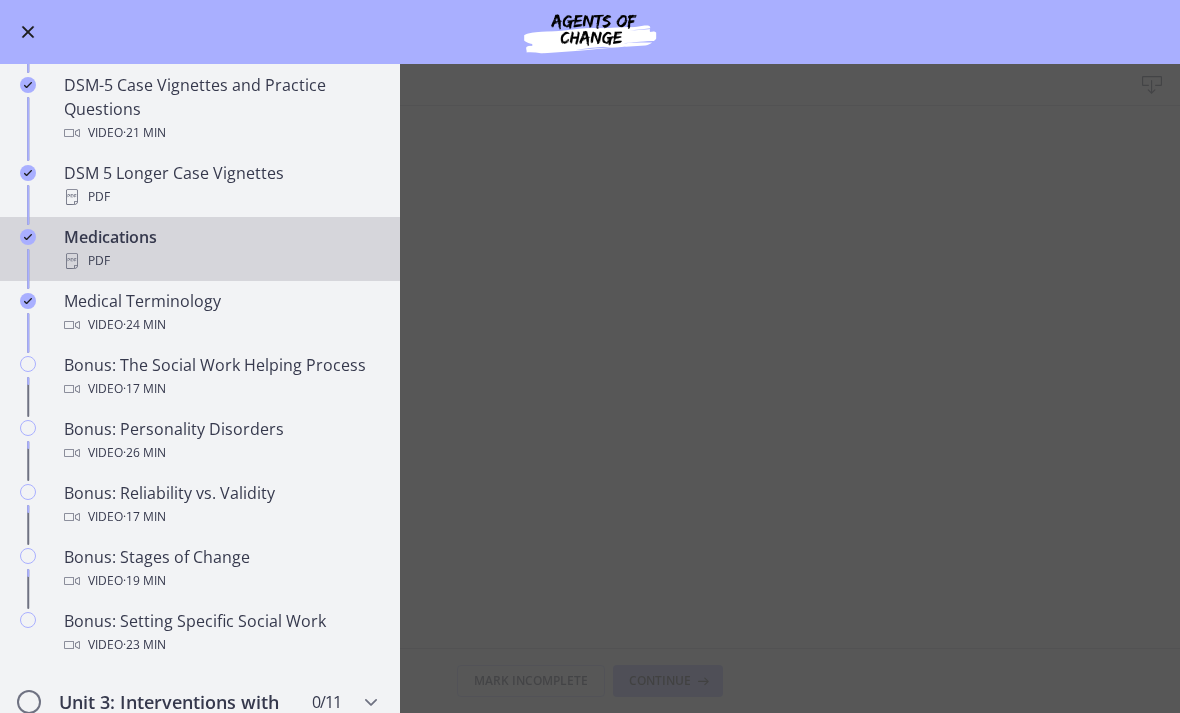 click on "Medications
Download
Enable fullscreen
Mark Incomplete
Continue" at bounding box center [590, 388] 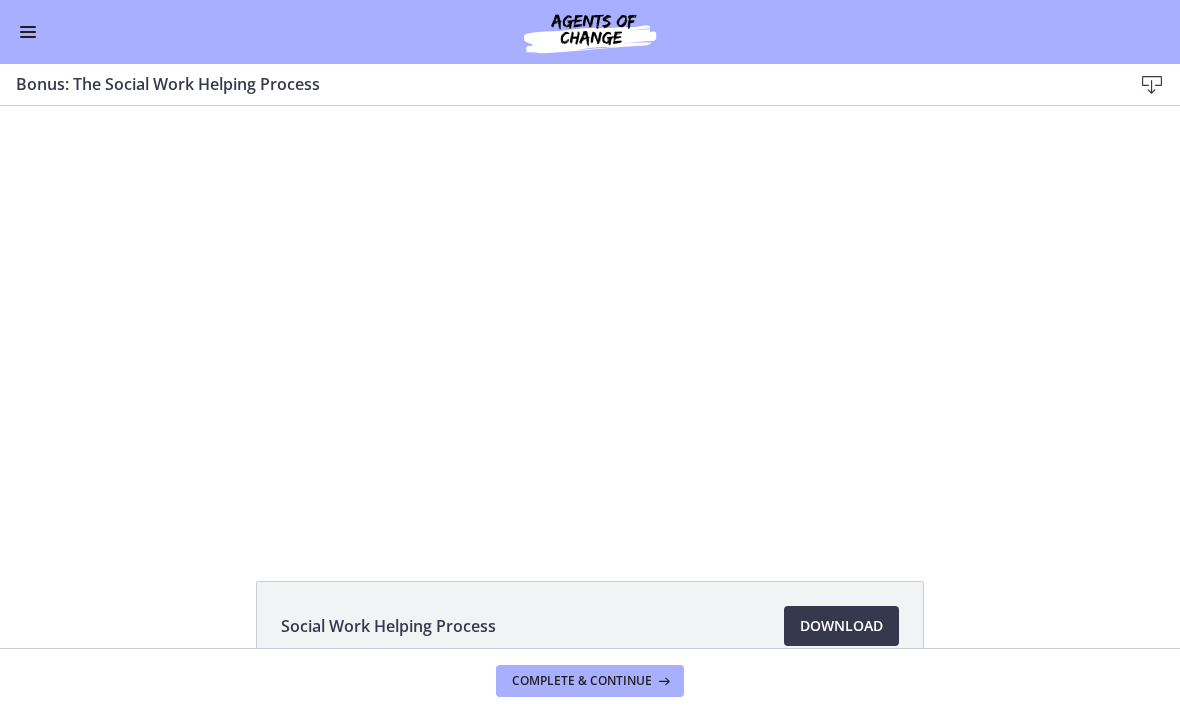 scroll, scrollTop: 0, scrollLeft: 0, axis: both 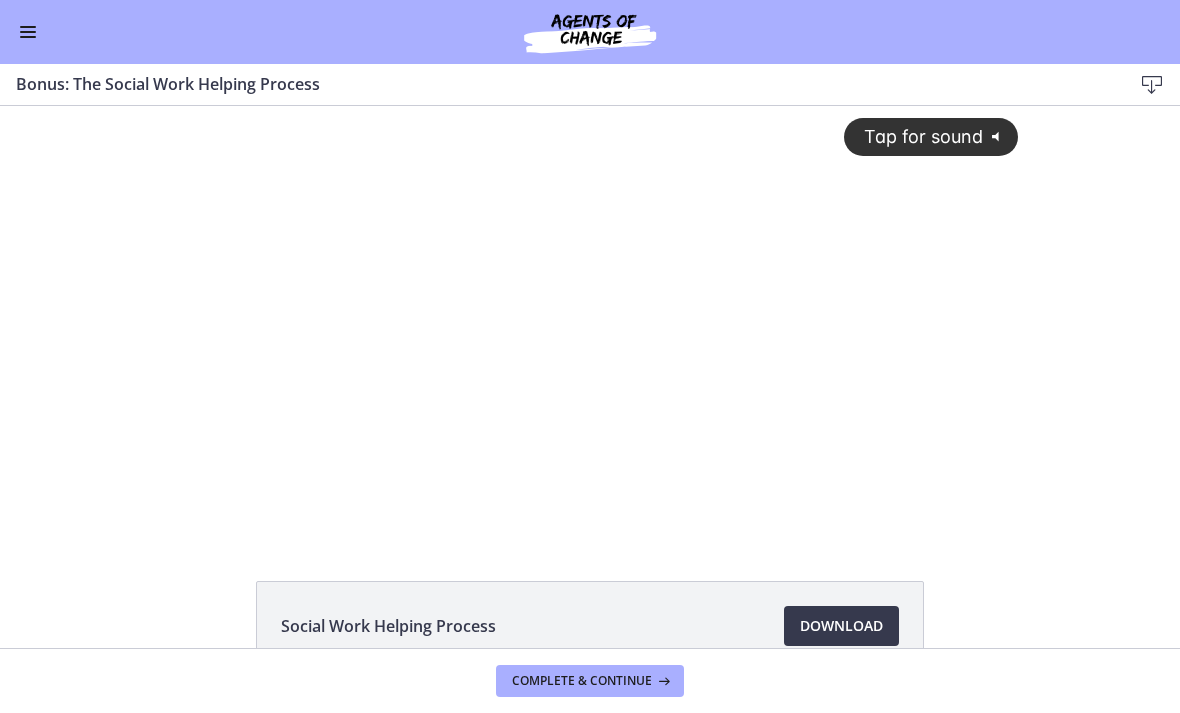 click on "Tap for sound" at bounding box center (914, 136) 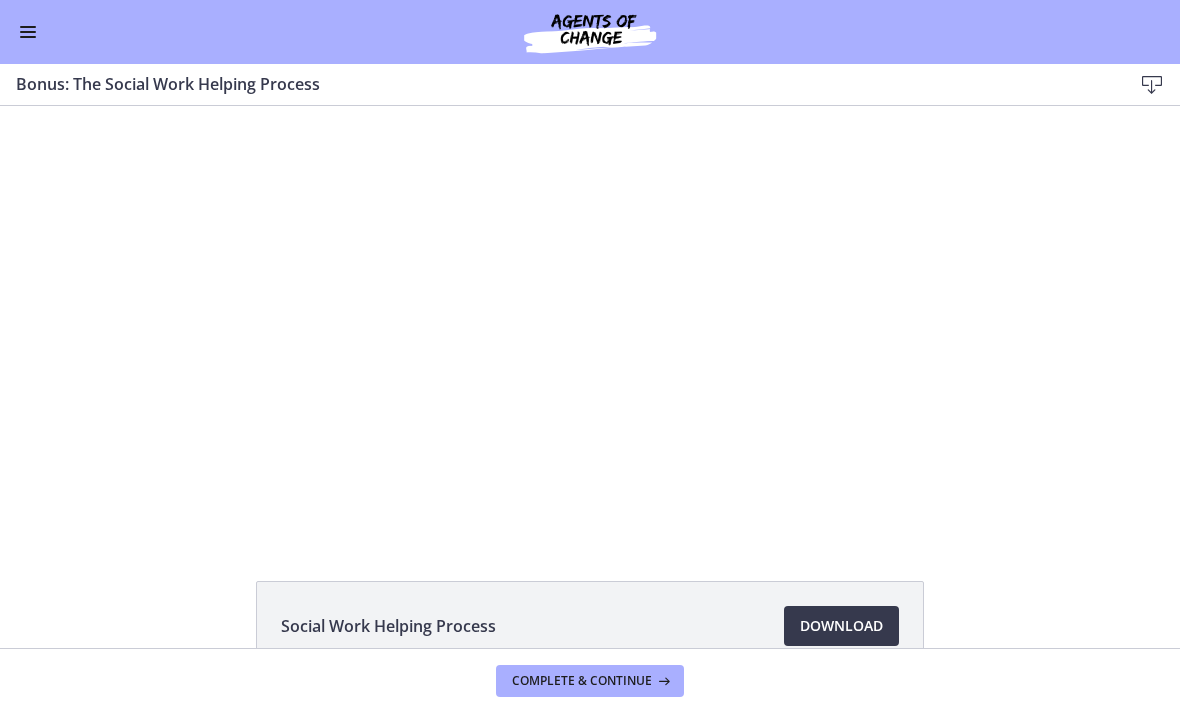 click at bounding box center [590, 320] 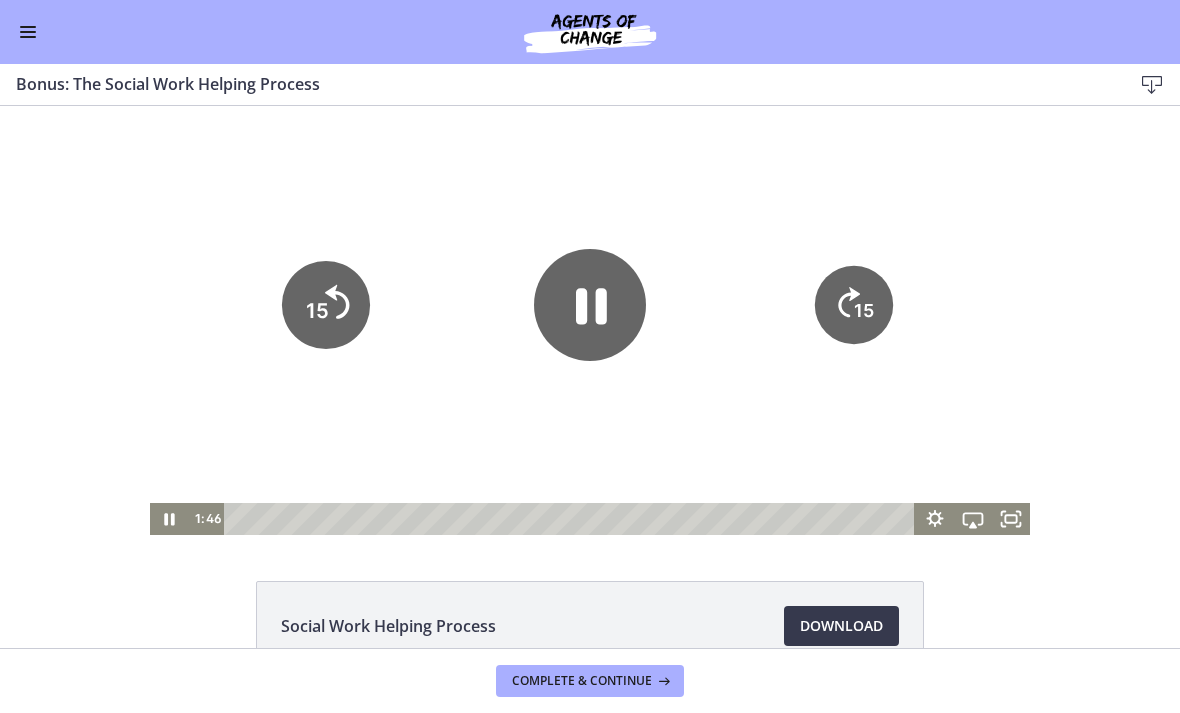 click 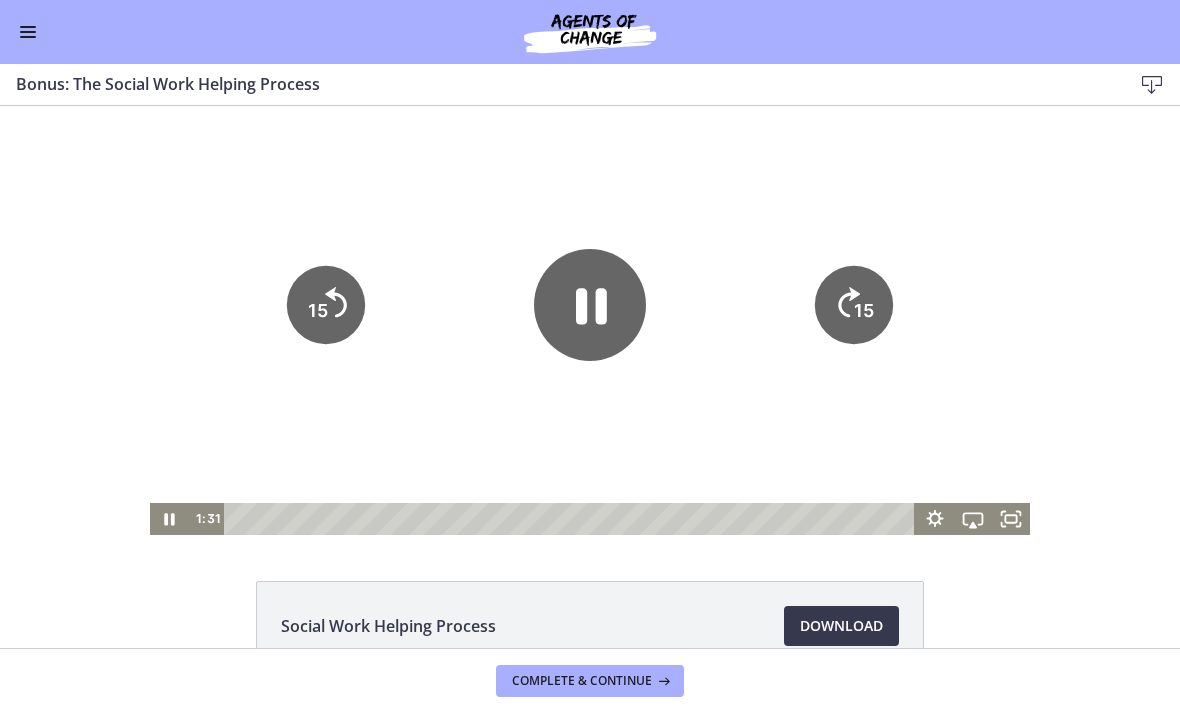 click on "15" 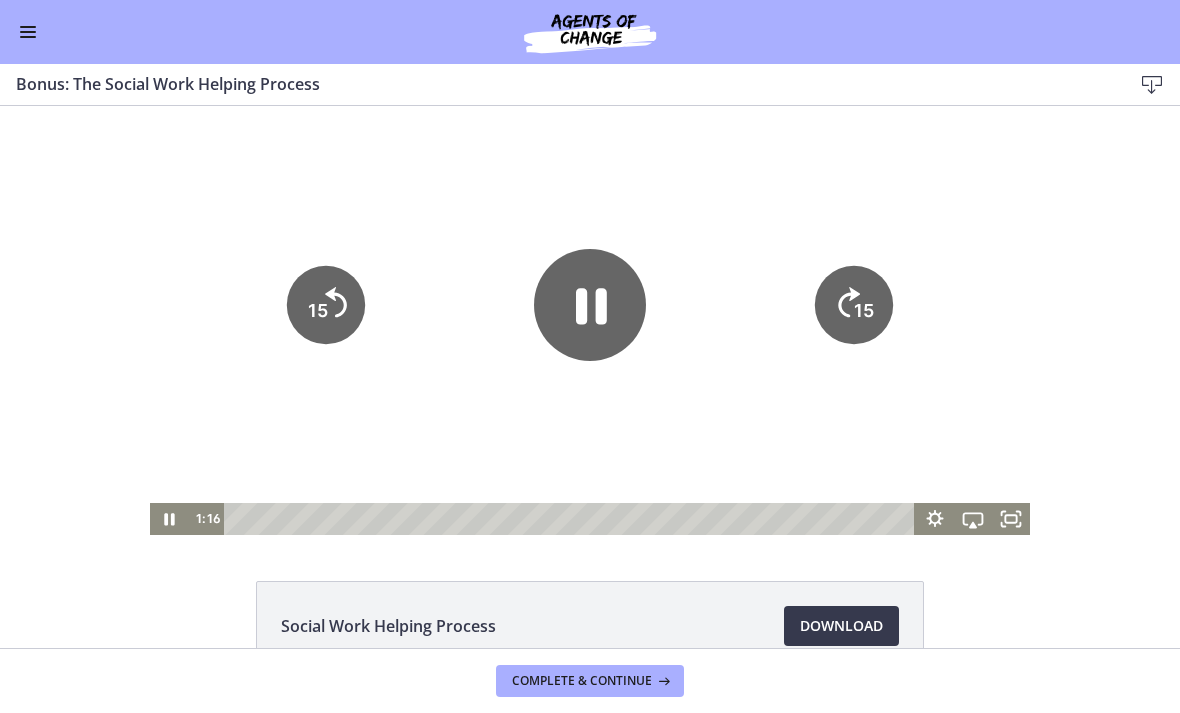 click on "15" 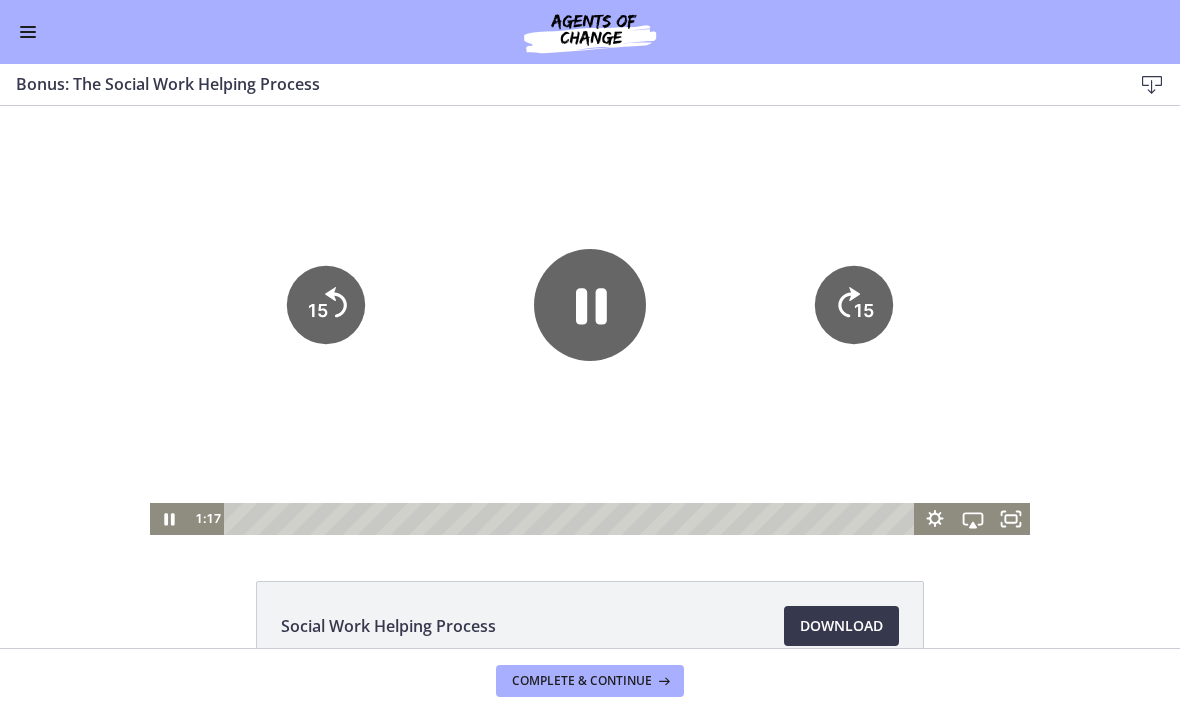 click on "15" 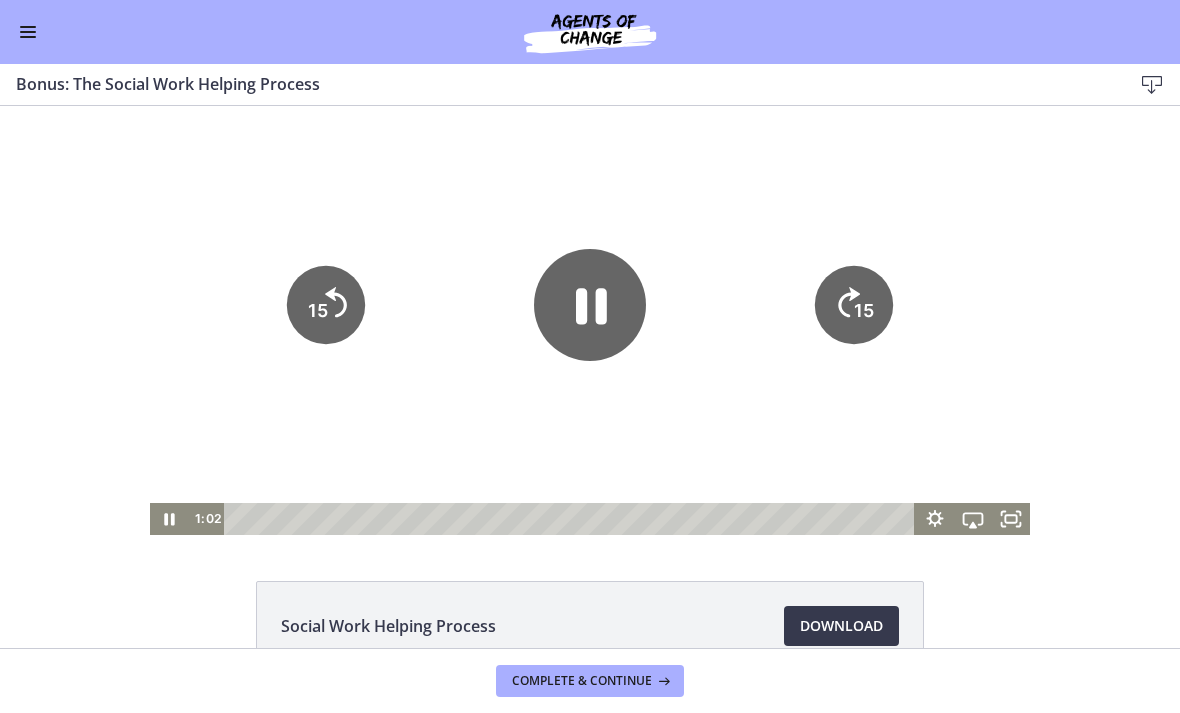 click on "15" 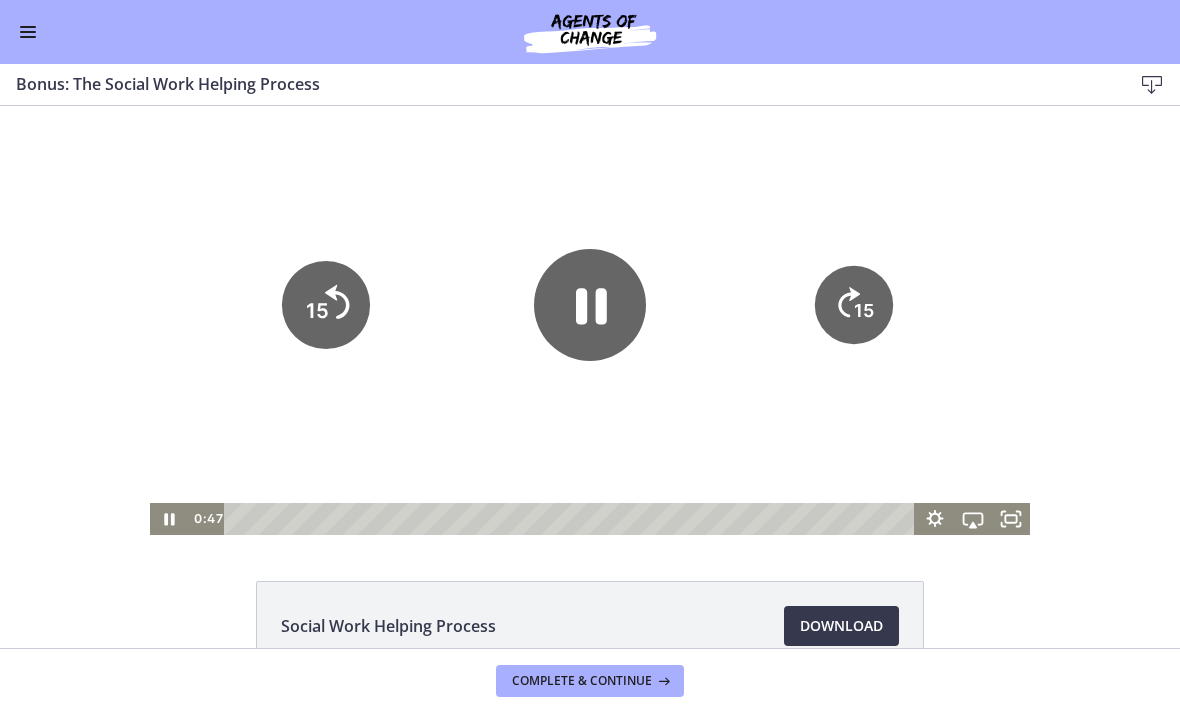 click on "15" 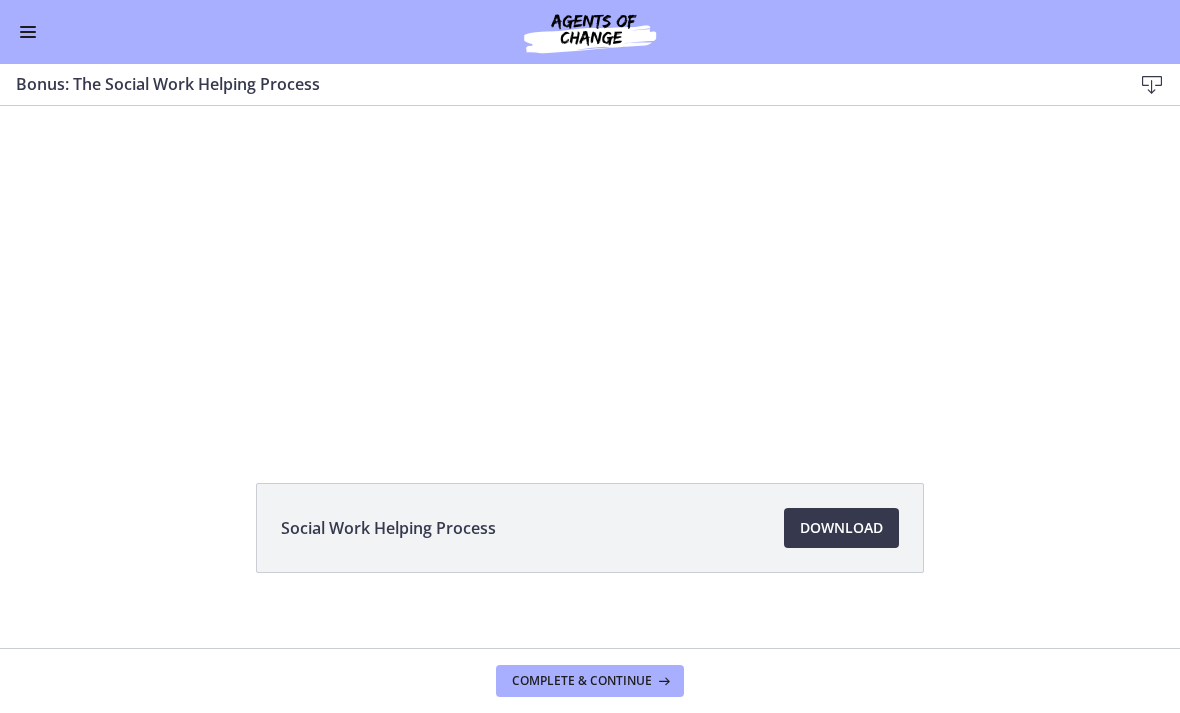 scroll, scrollTop: 105, scrollLeft: 0, axis: vertical 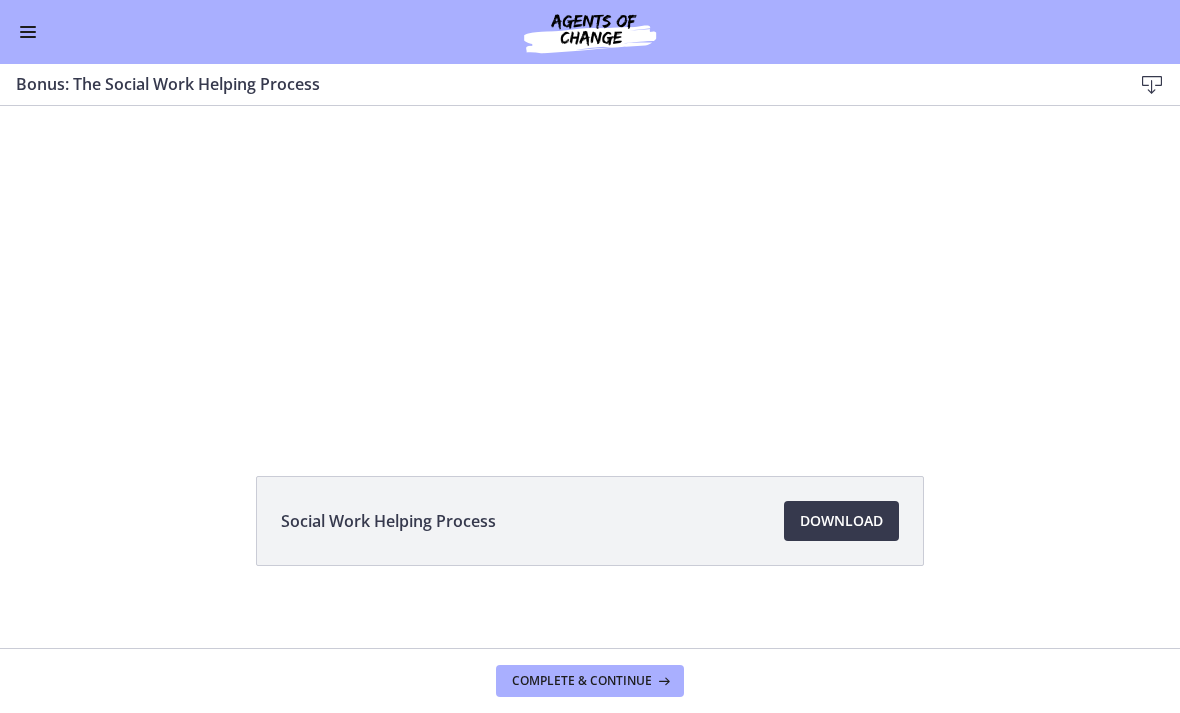 click at bounding box center [590, 215] 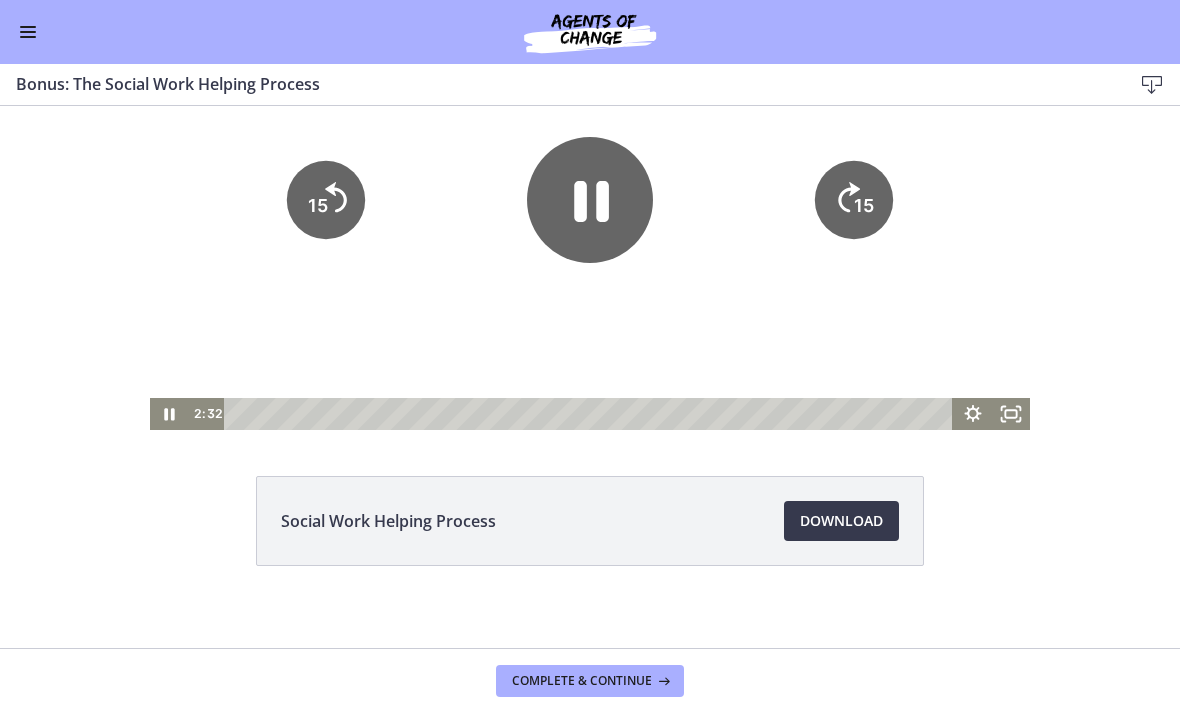 click 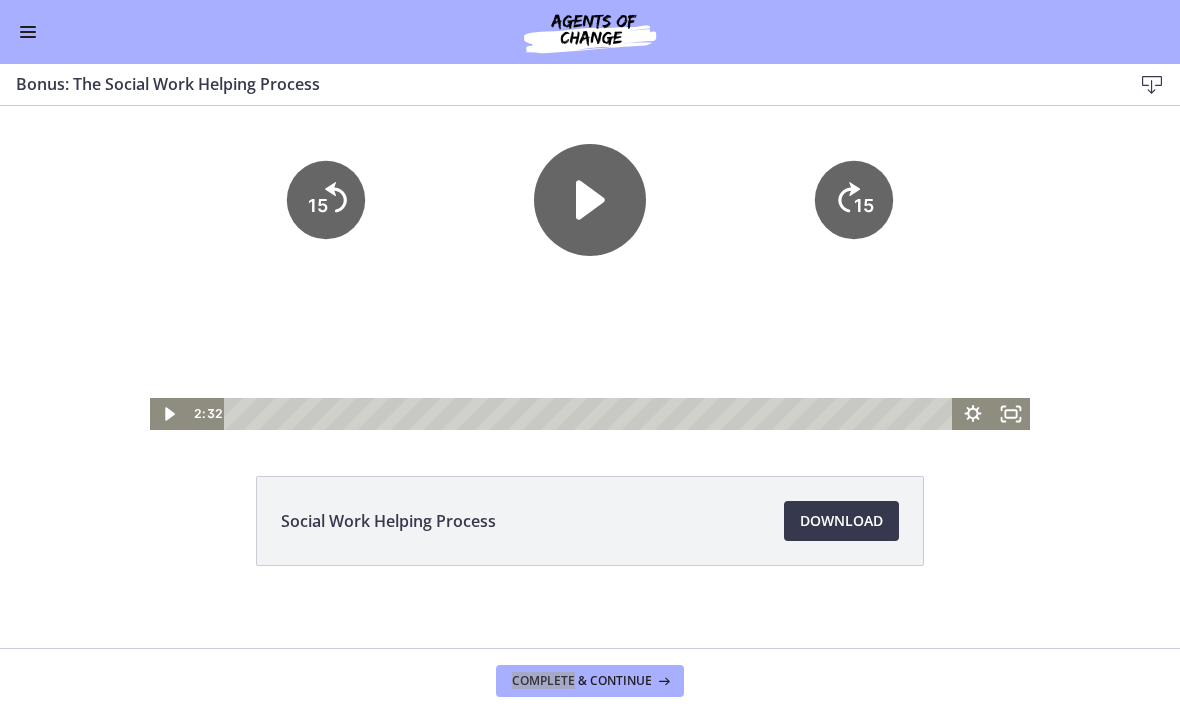click 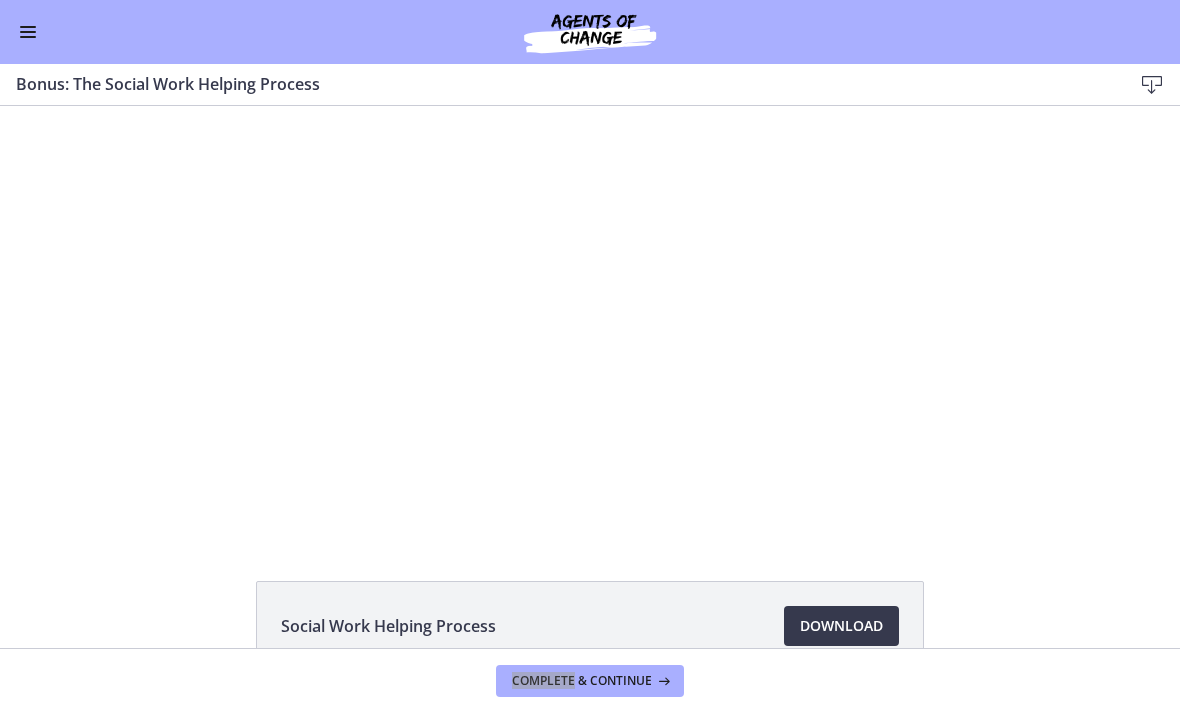scroll, scrollTop: 0, scrollLeft: 0, axis: both 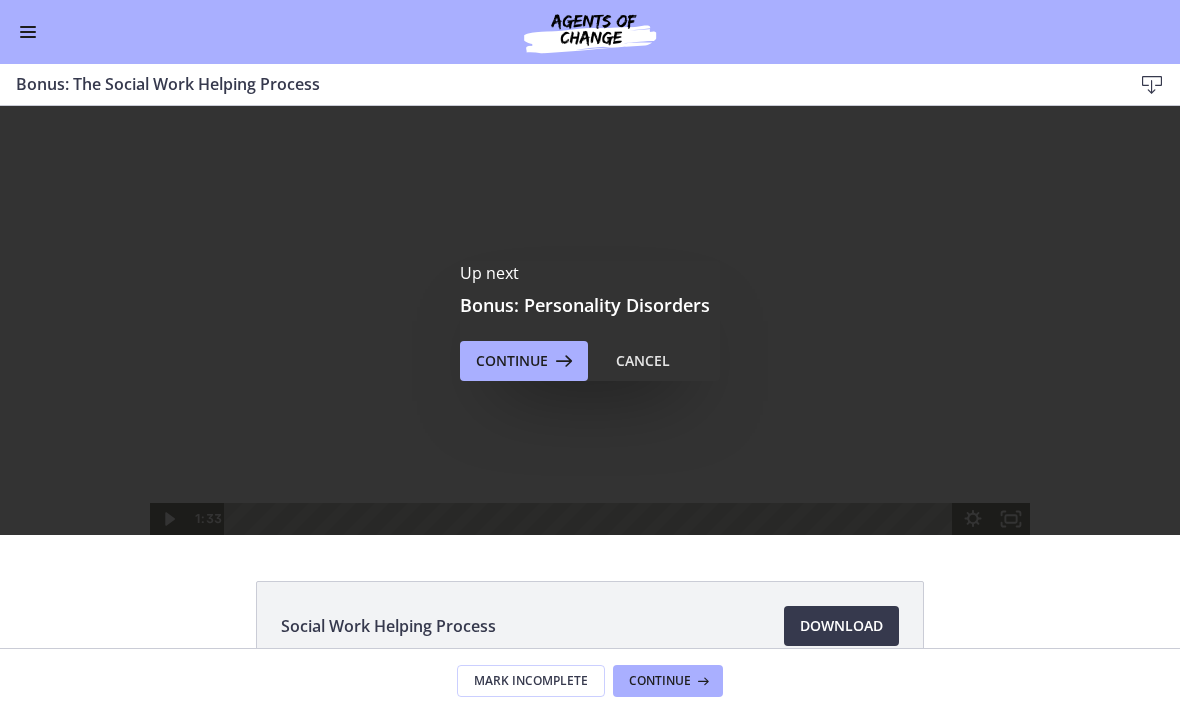 click on "Continue" at bounding box center [512, 361] 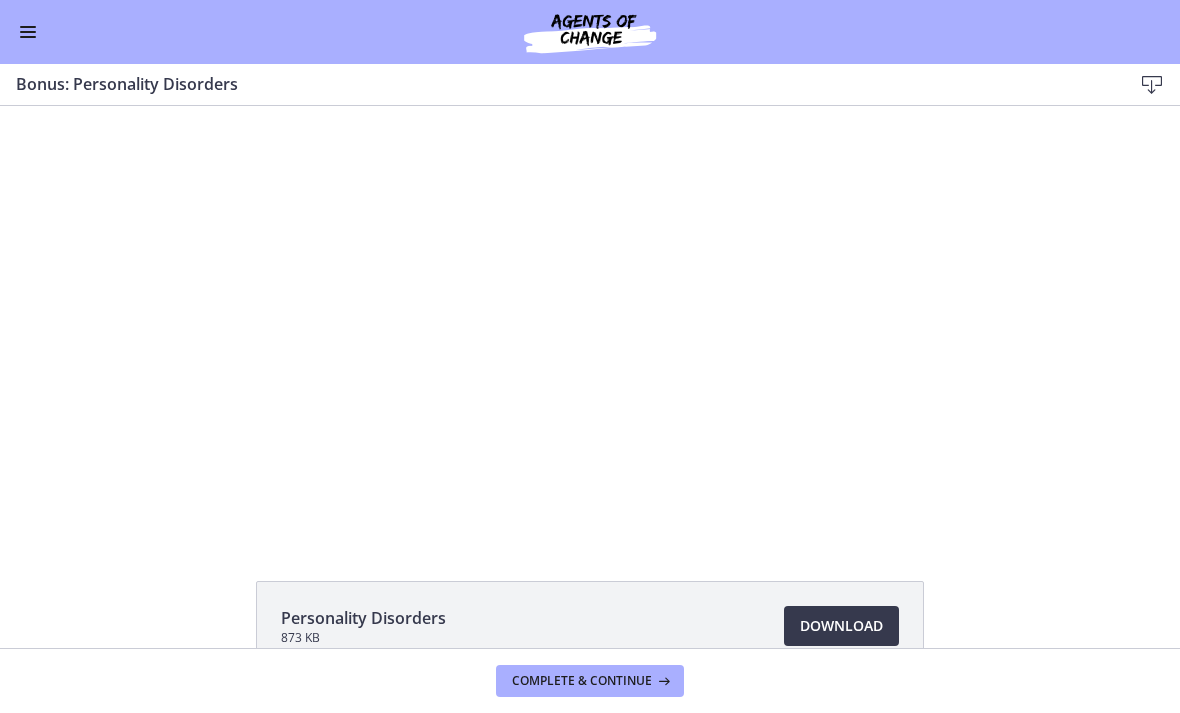 scroll, scrollTop: 0, scrollLeft: 0, axis: both 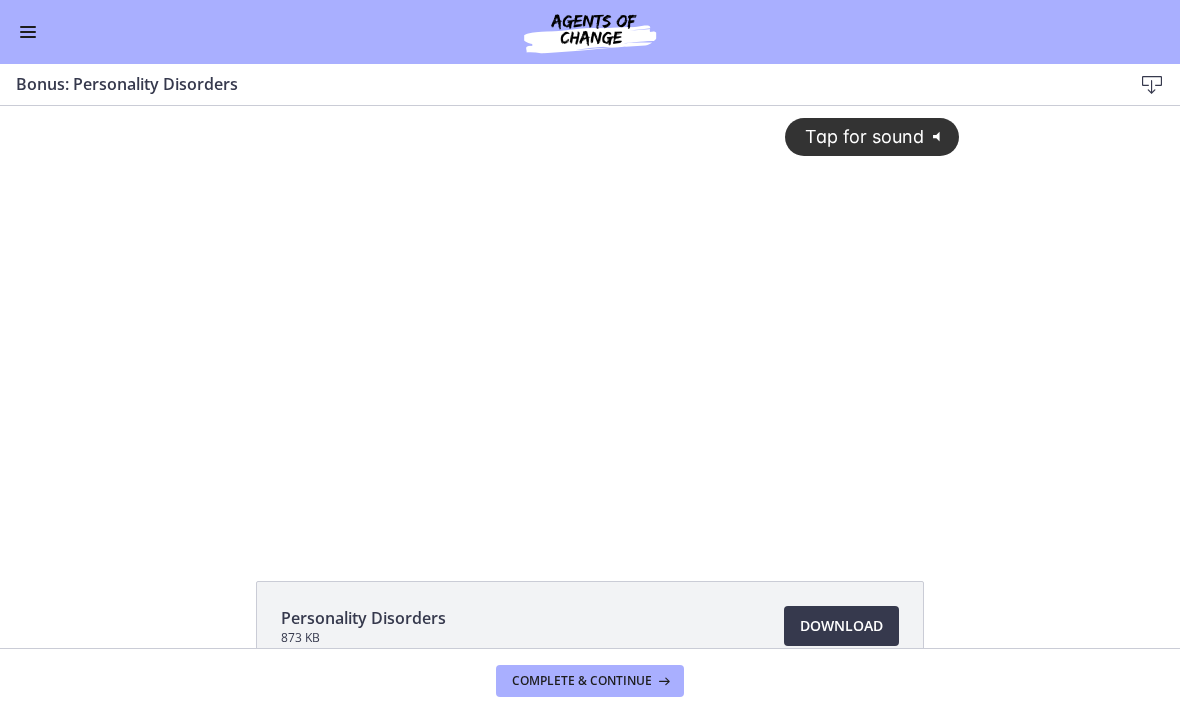 click on "Tap for sound" at bounding box center (855, 136) 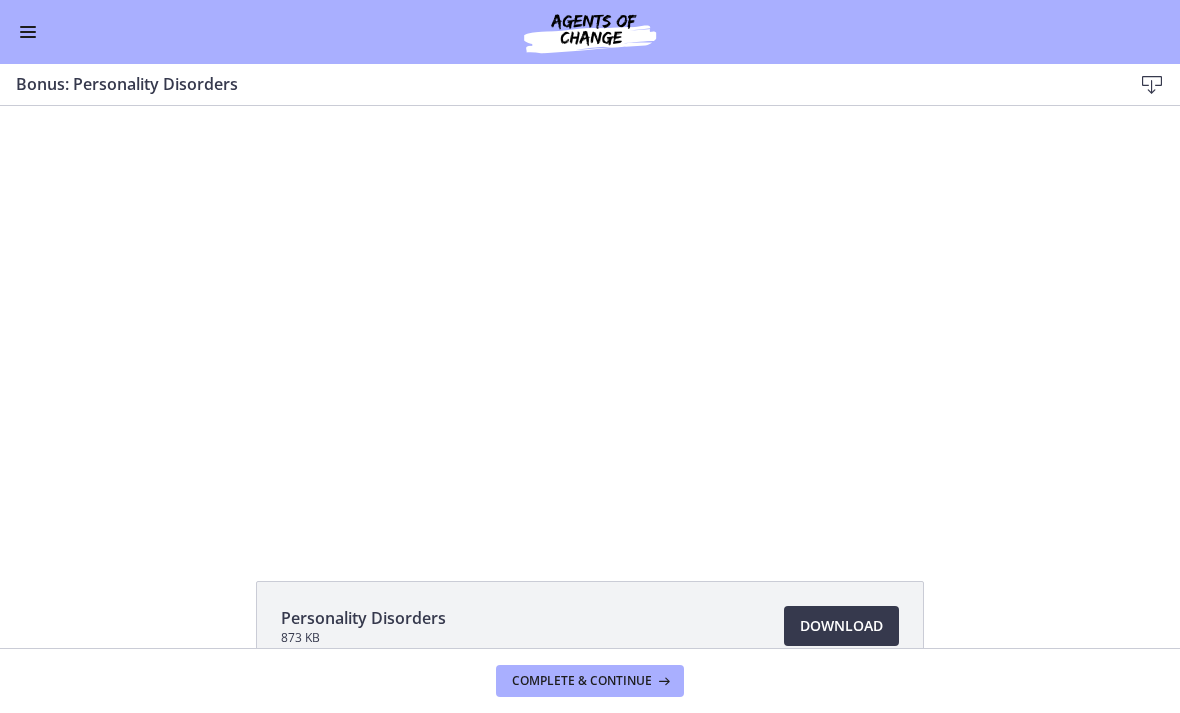 click at bounding box center (590, 320) 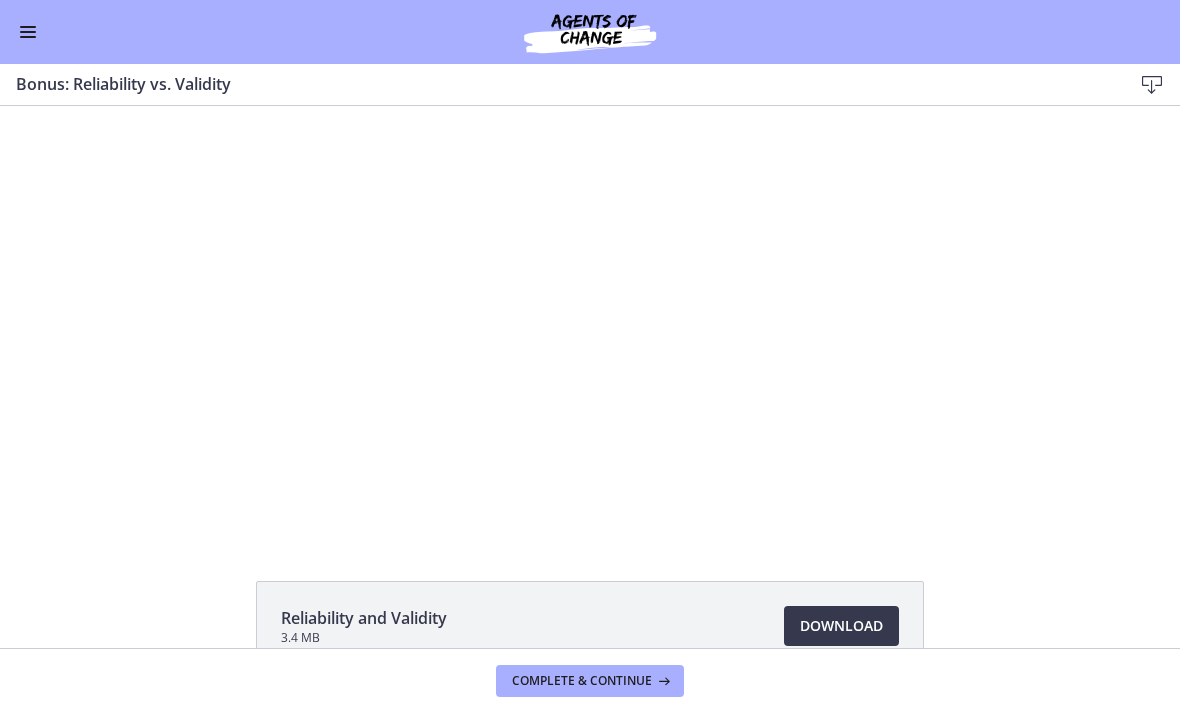 scroll, scrollTop: 0, scrollLeft: 0, axis: both 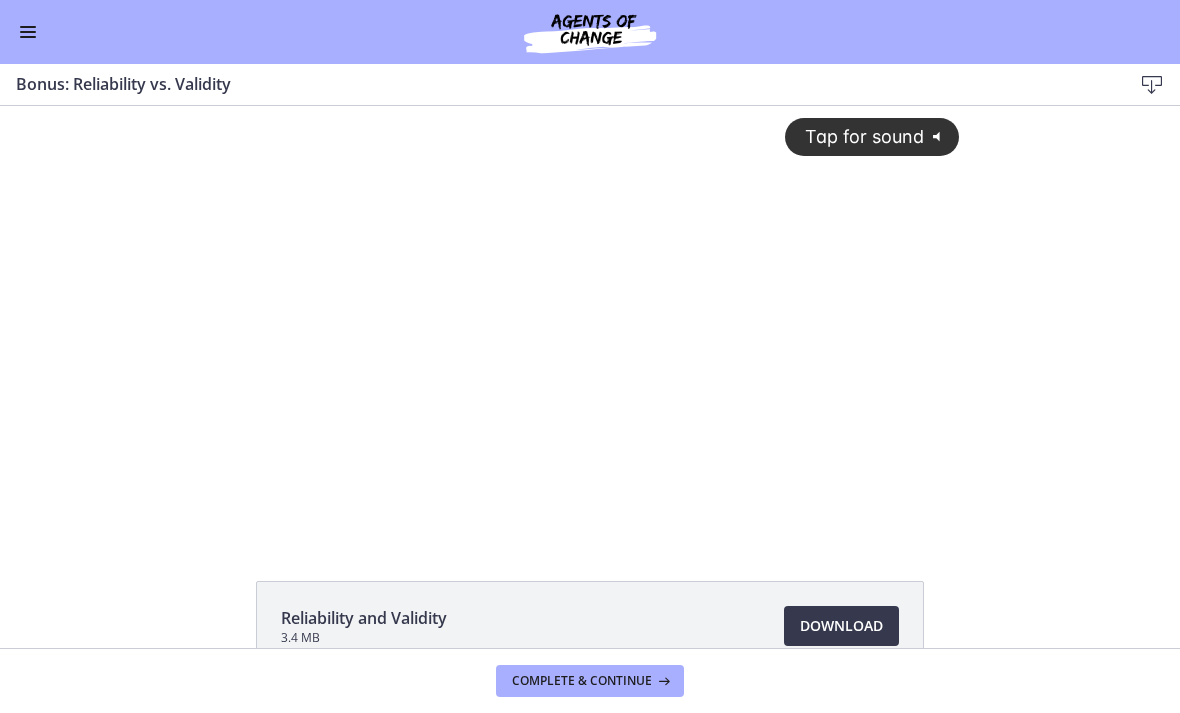 click at bounding box center (28, 32) 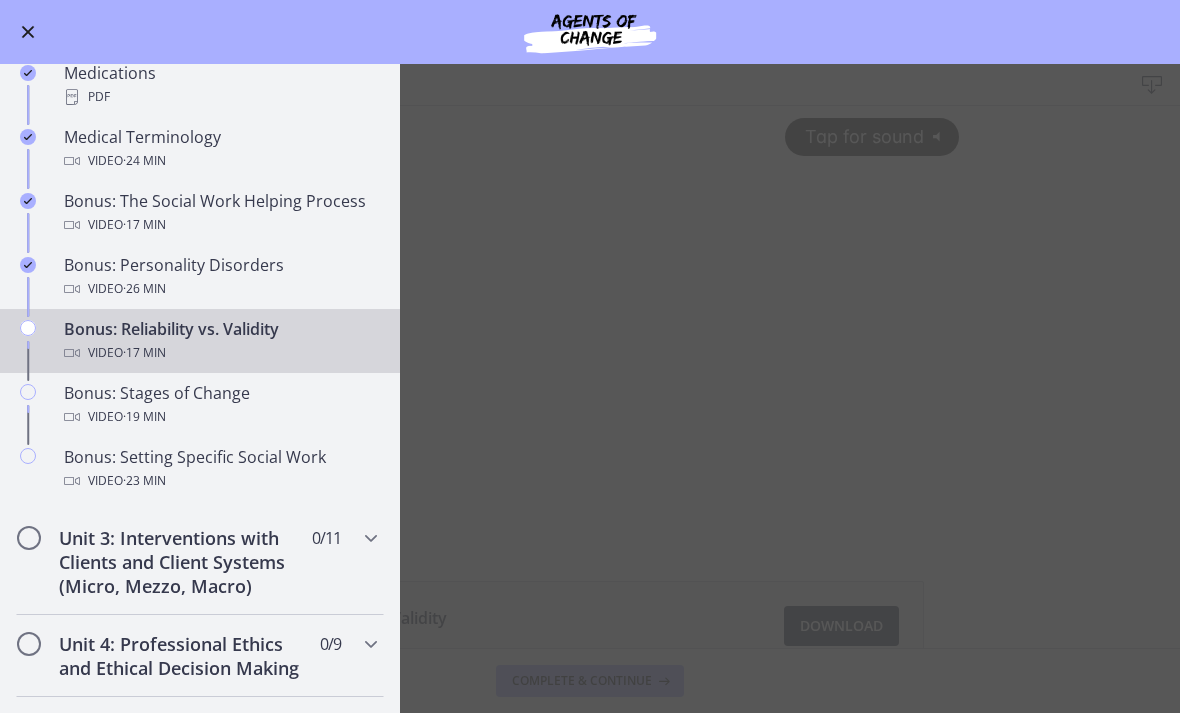 scroll, scrollTop: 1465, scrollLeft: 0, axis: vertical 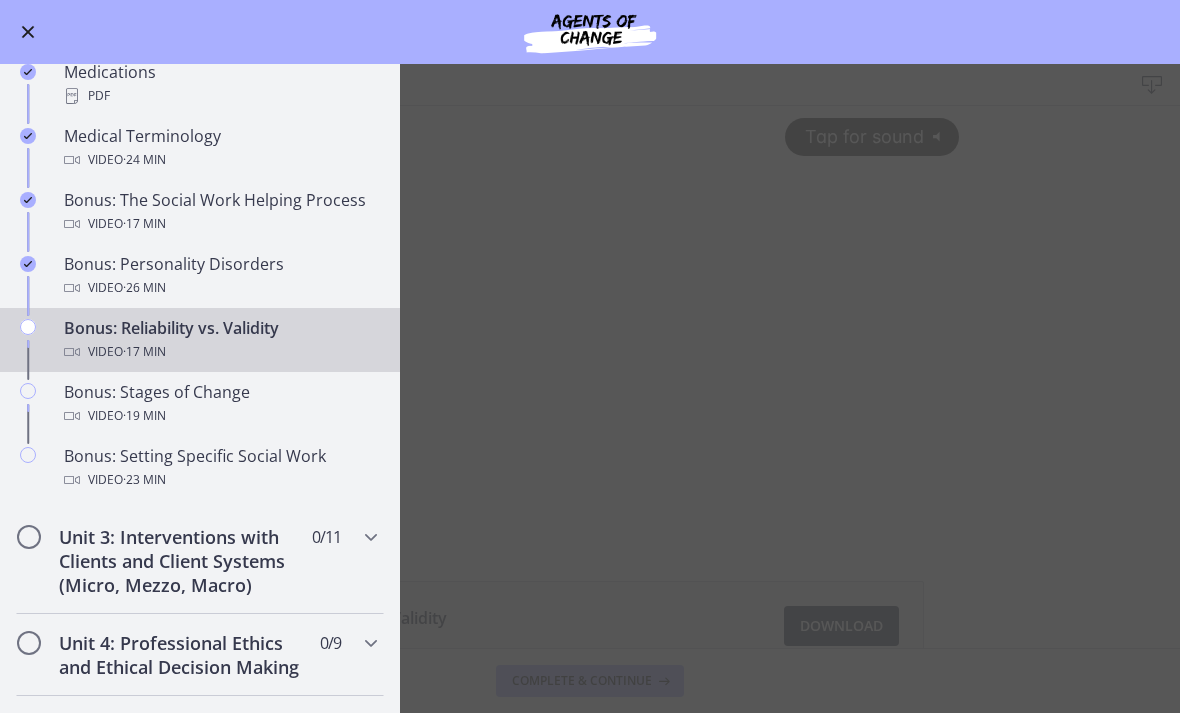 click on "Bonus: Stages of Change
Video
·  19 min" at bounding box center (220, 404) 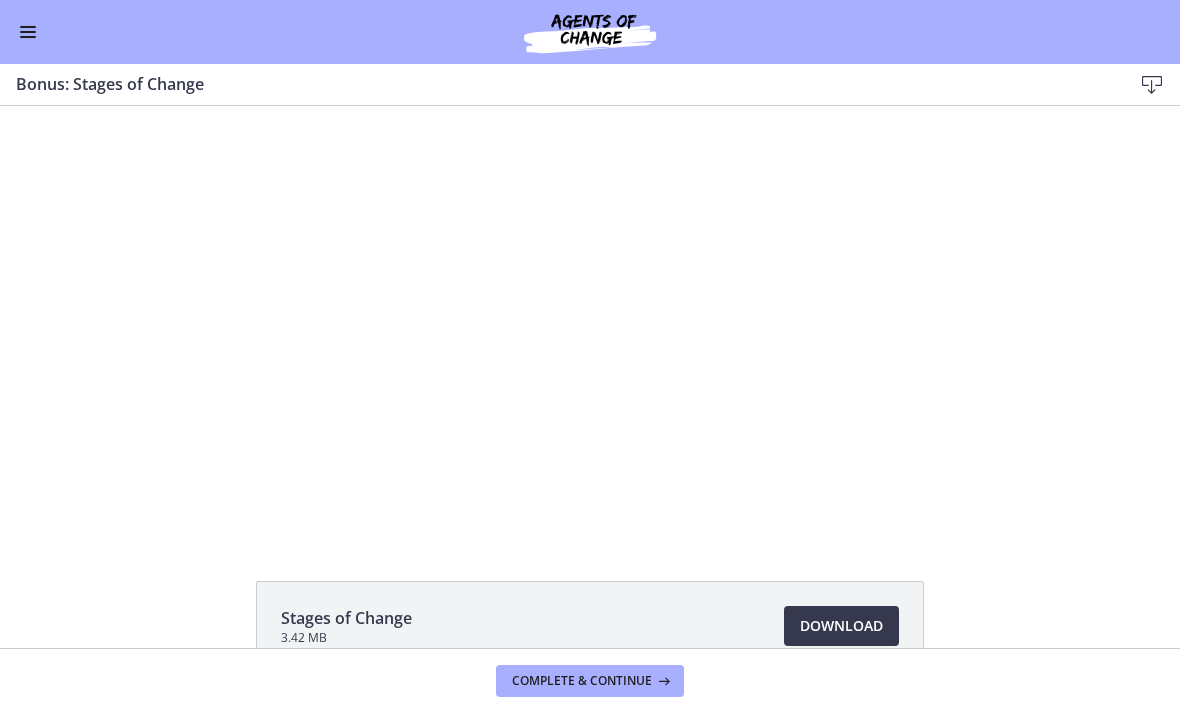 scroll, scrollTop: 0, scrollLeft: 0, axis: both 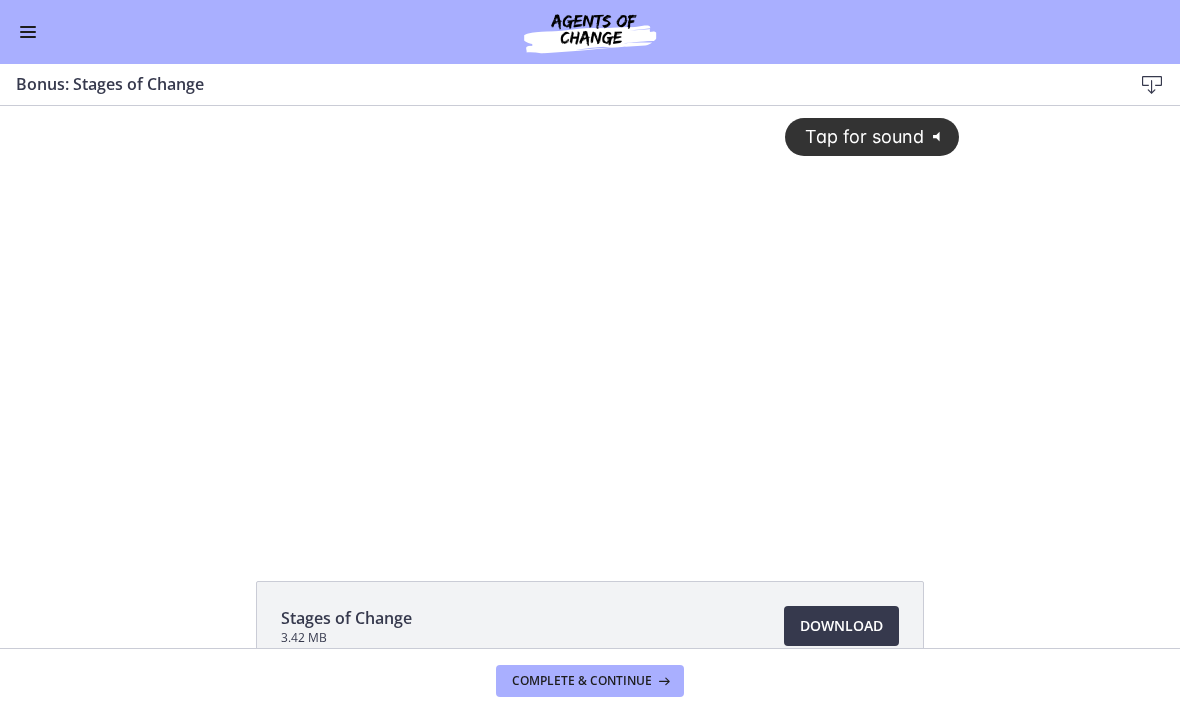 click at bounding box center (28, 32) 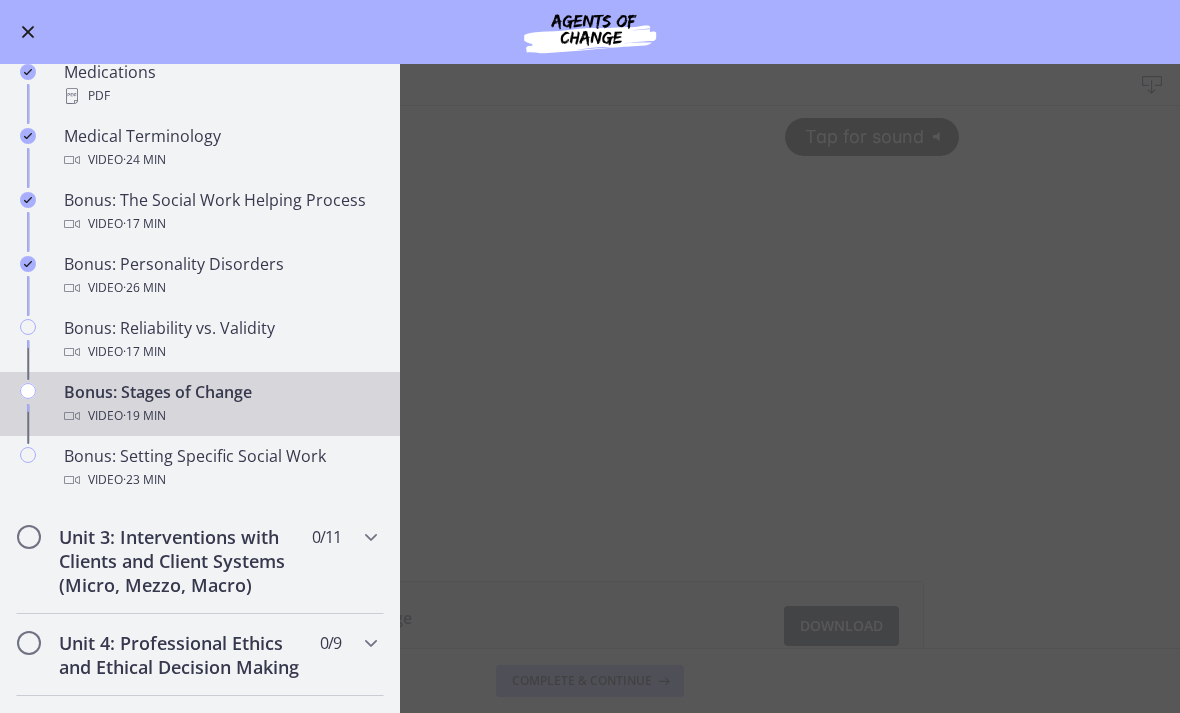 click on "Bonus: Reliability vs. Validity
Video
·  17 min" at bounding box center [220, 340] 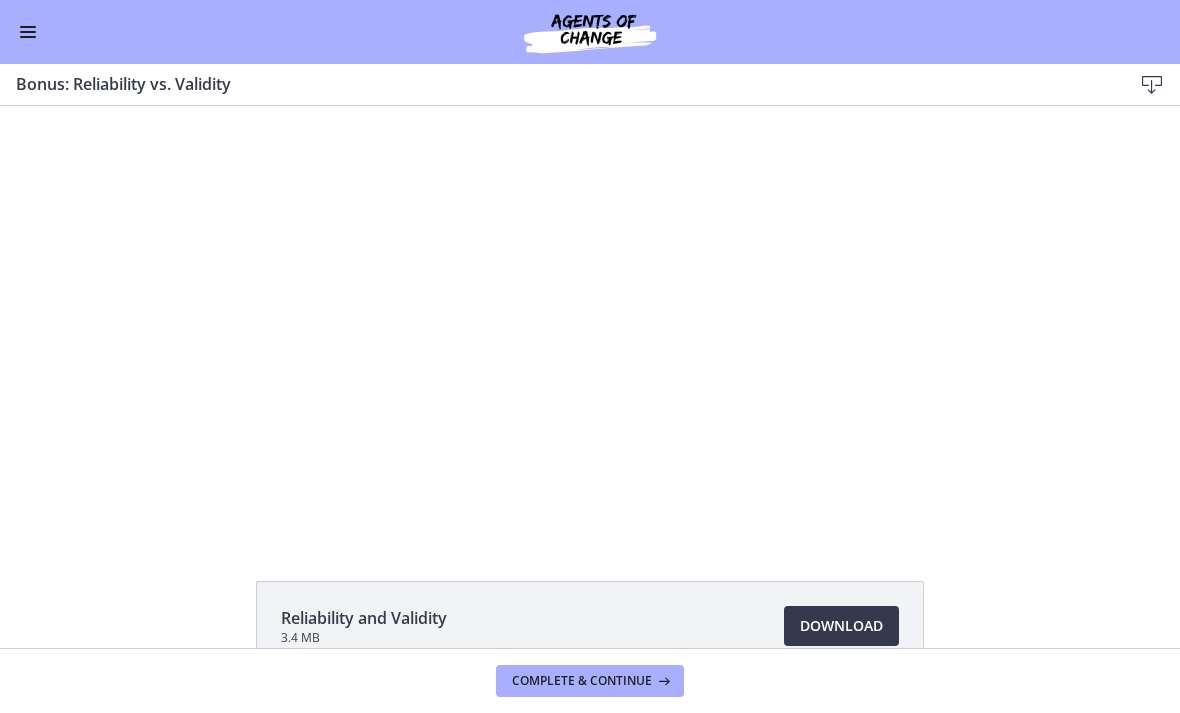 scroll, scrollTop: 0, scrollLeft: 0, axis: both 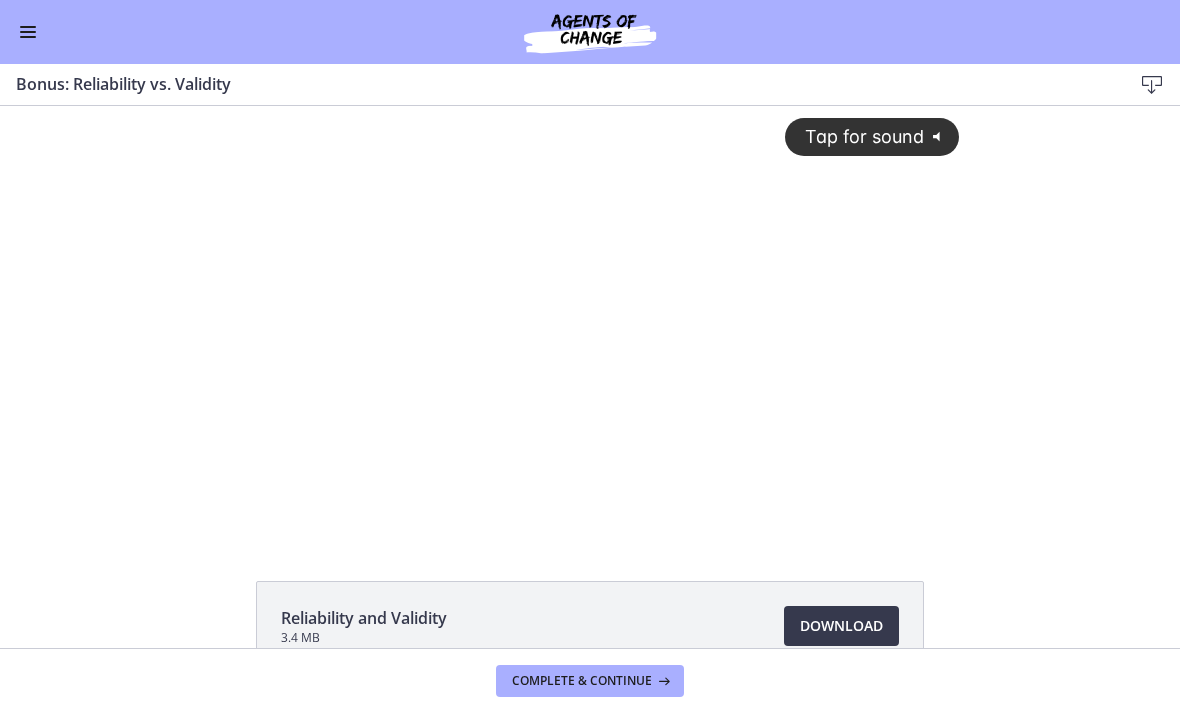 click at bounding box center [28, 27] 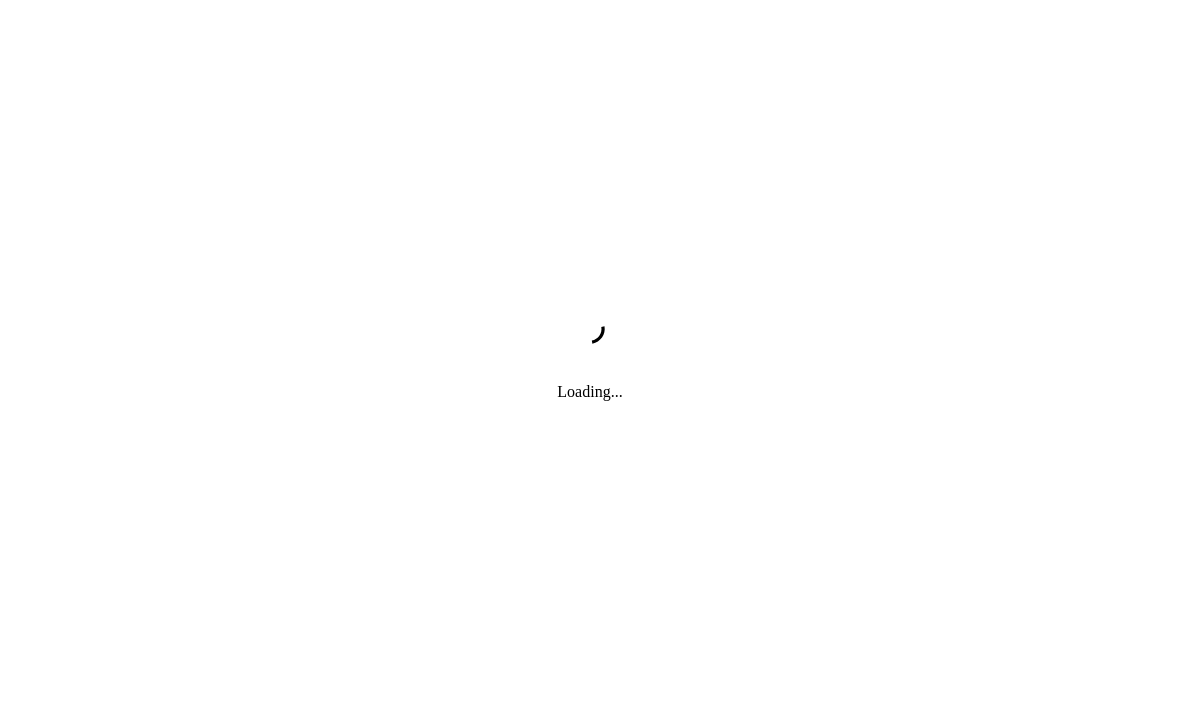 scroll, scrollTop: 0, scrollLeft: 0, axis: both 